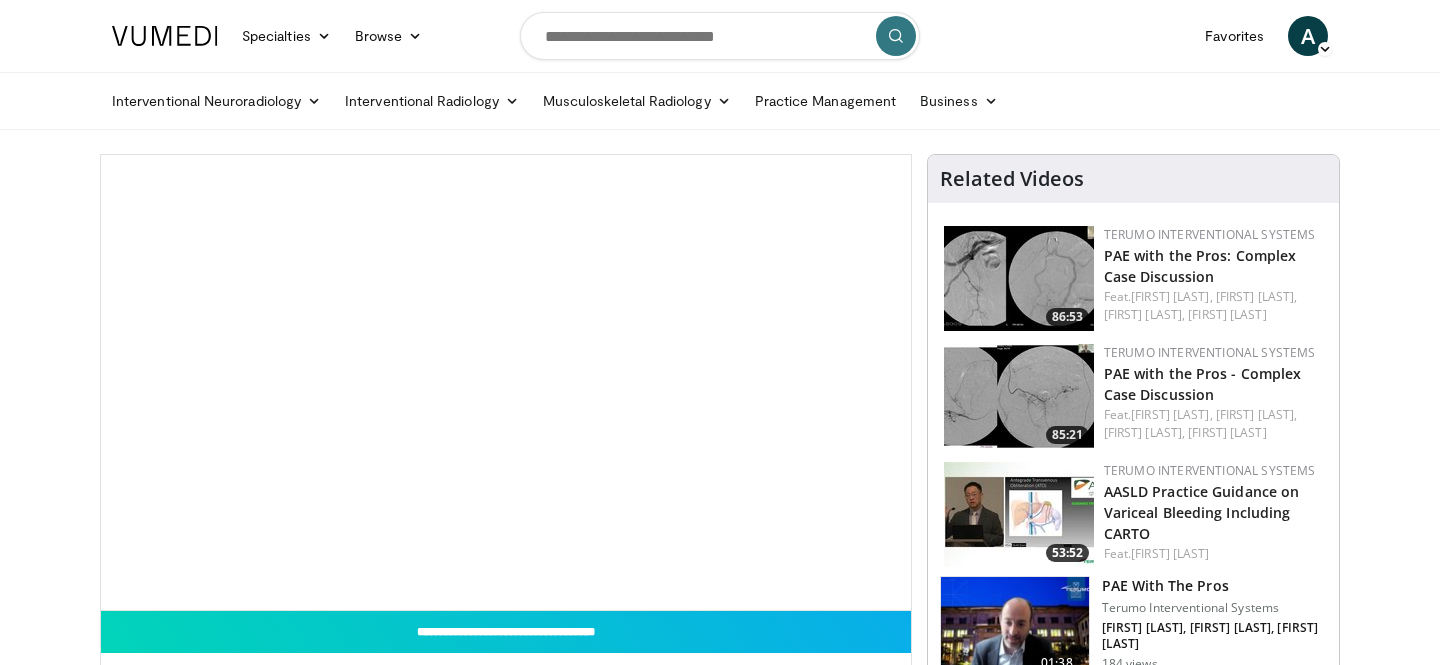 scroll, scrollTop: 546, scrollLeft: 0, axis: vertical 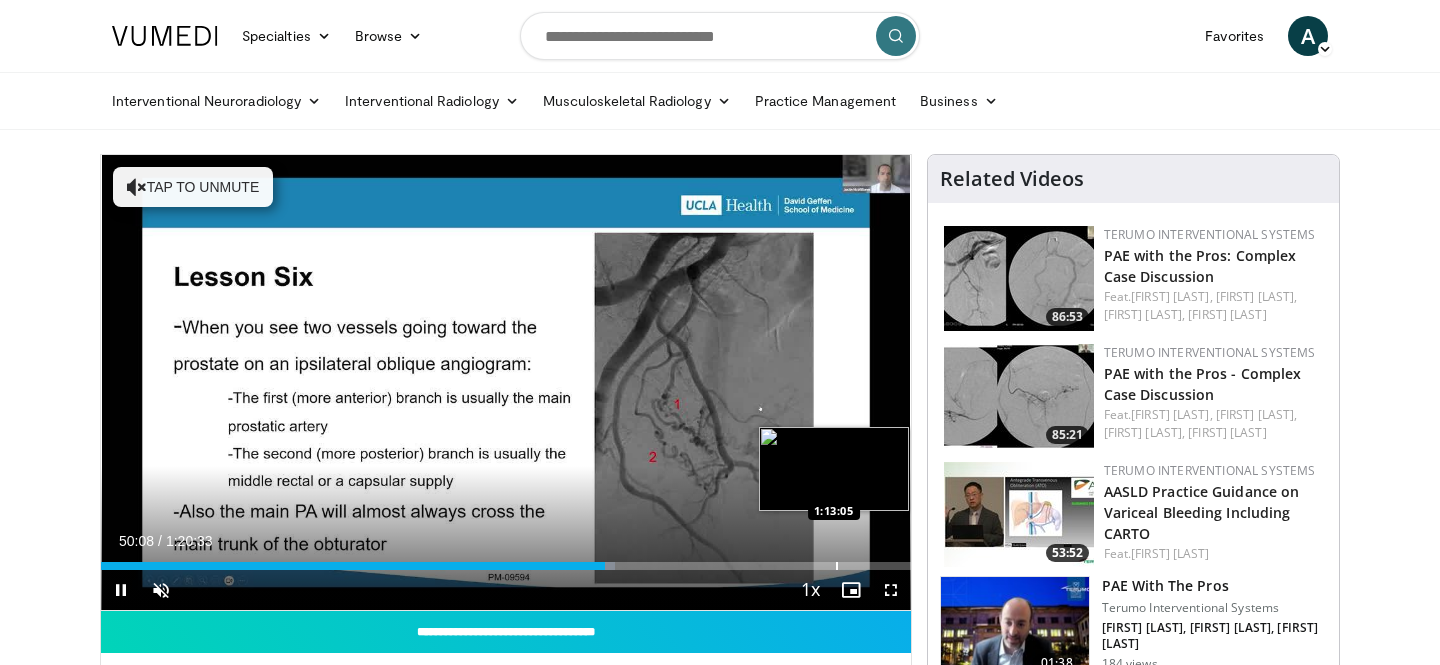 click at bounding box center [837, 566] 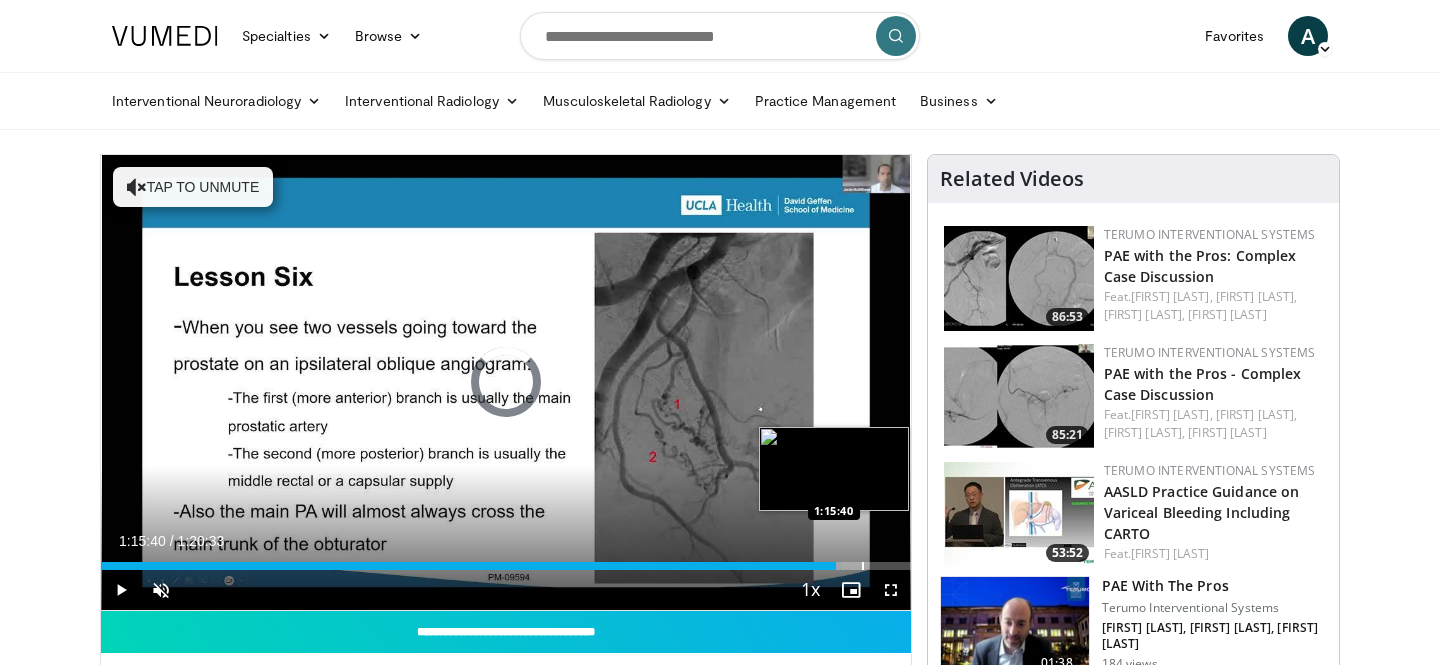 click at bounding box center (863, 566) 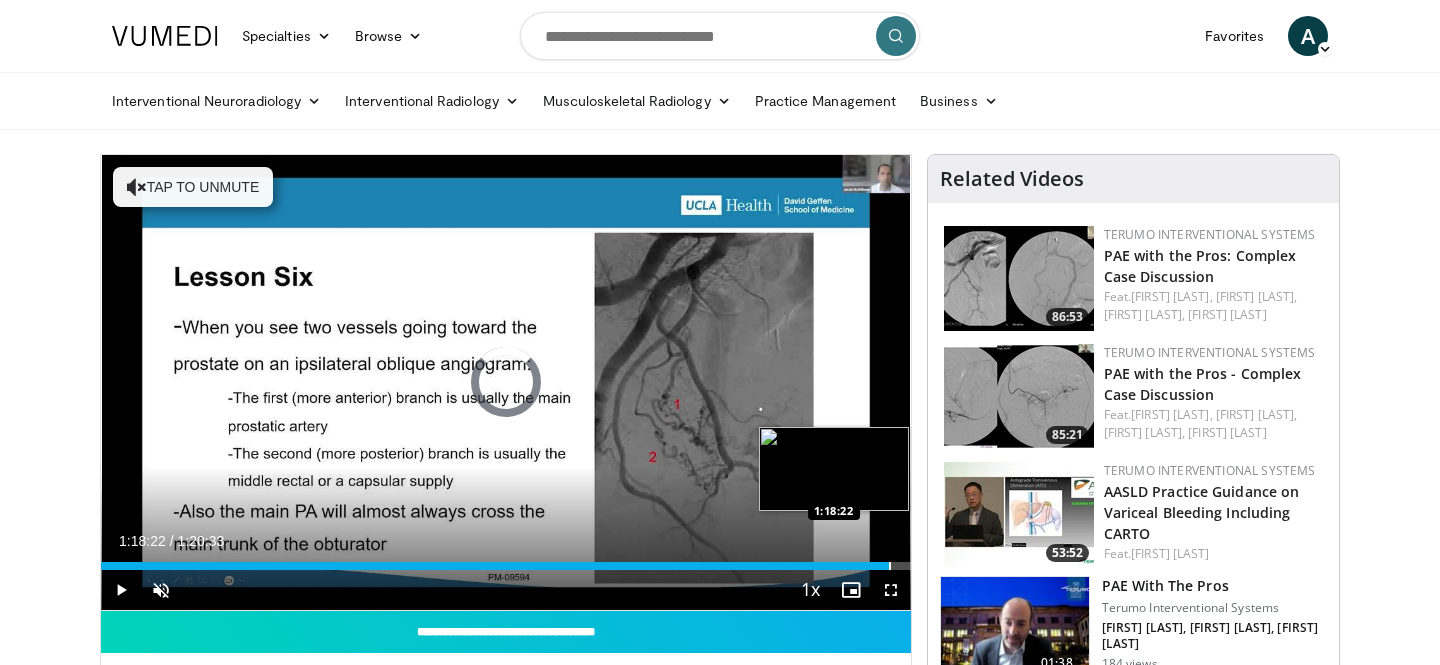 click at bounding box center [890, 566] 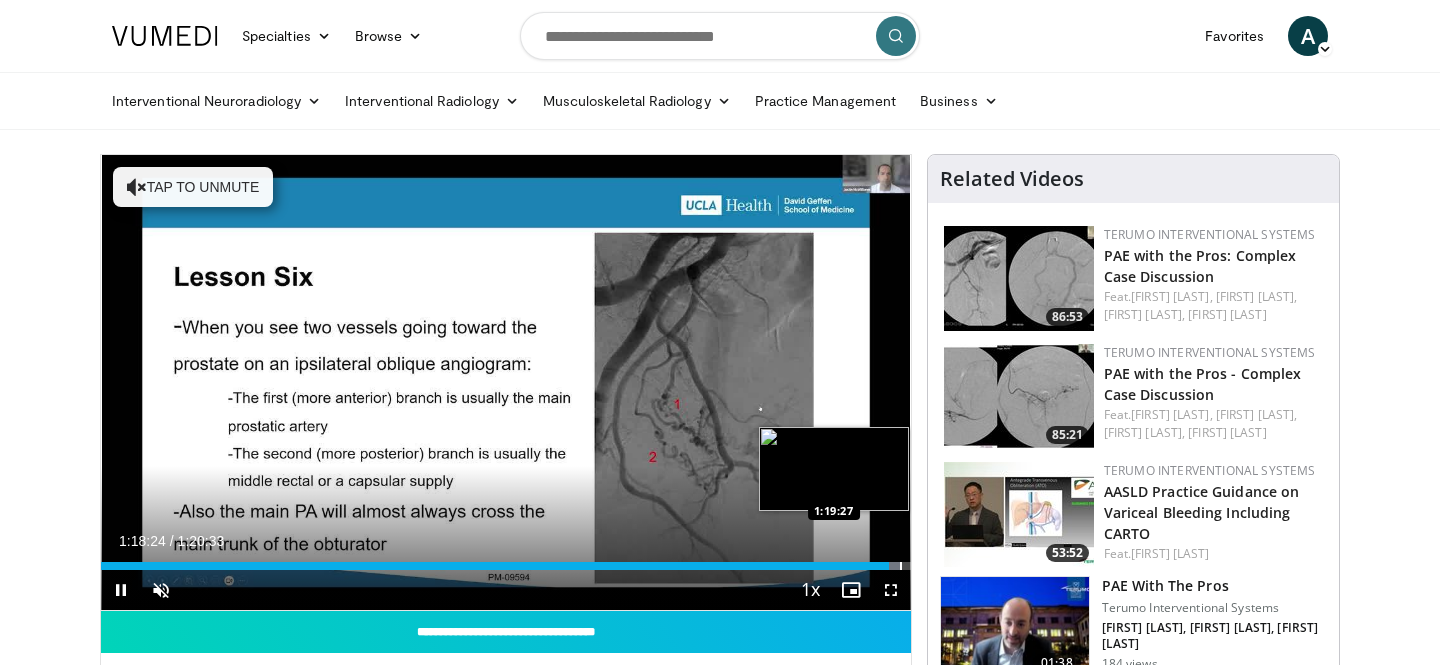 click at bounding box center [901, 566] 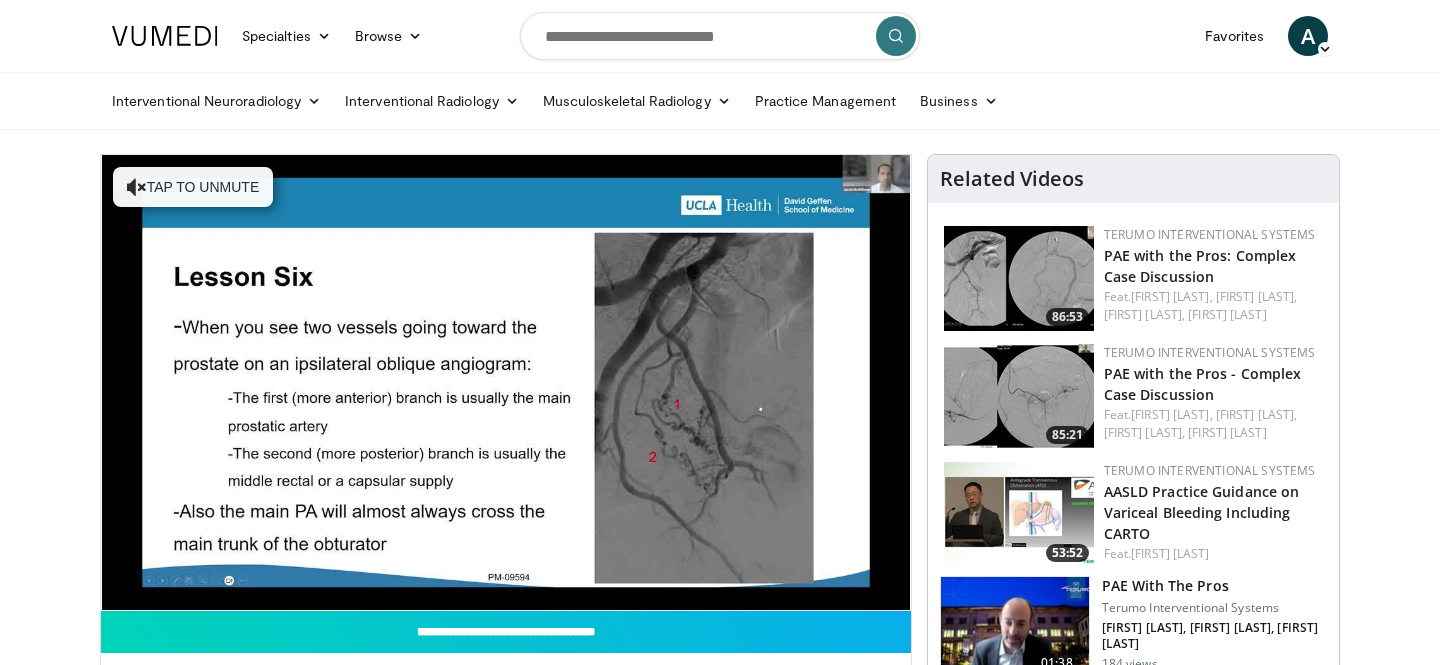 click at bounding box center (1019, 278) 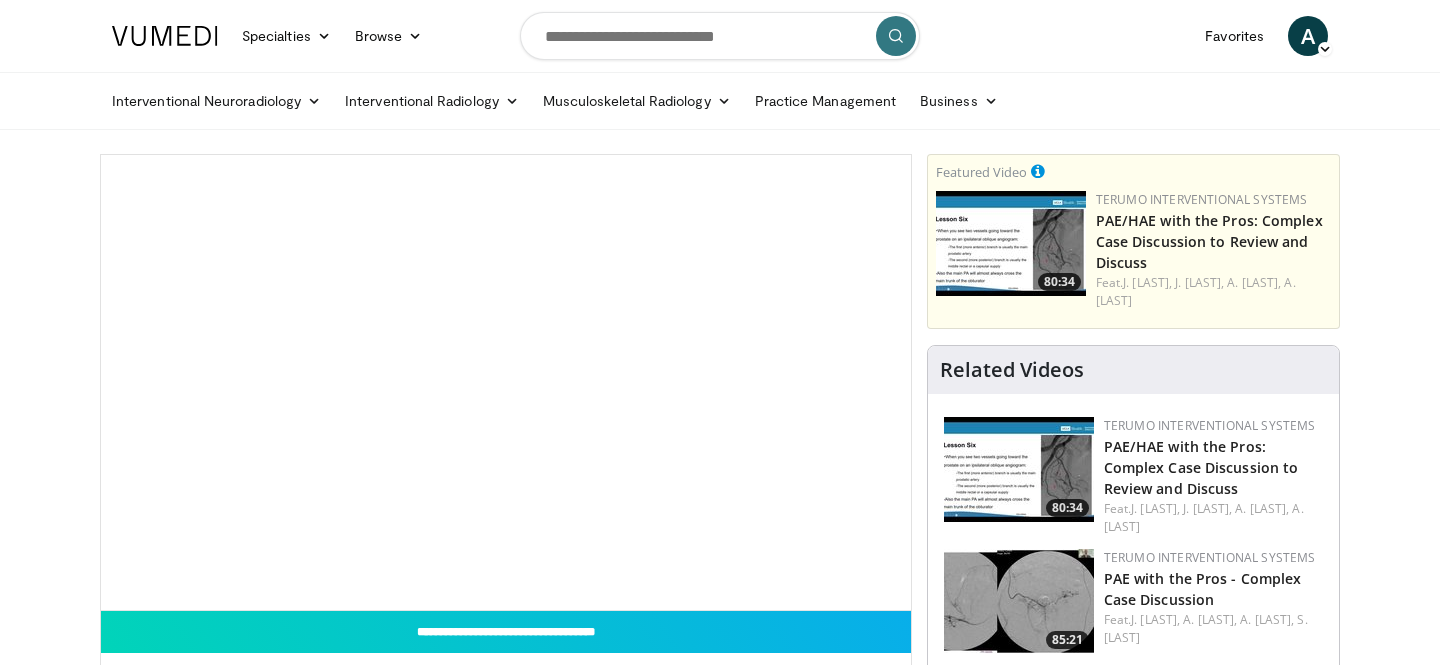 scroll, scrollTop: 0, scrollLeft: 0, axis: both 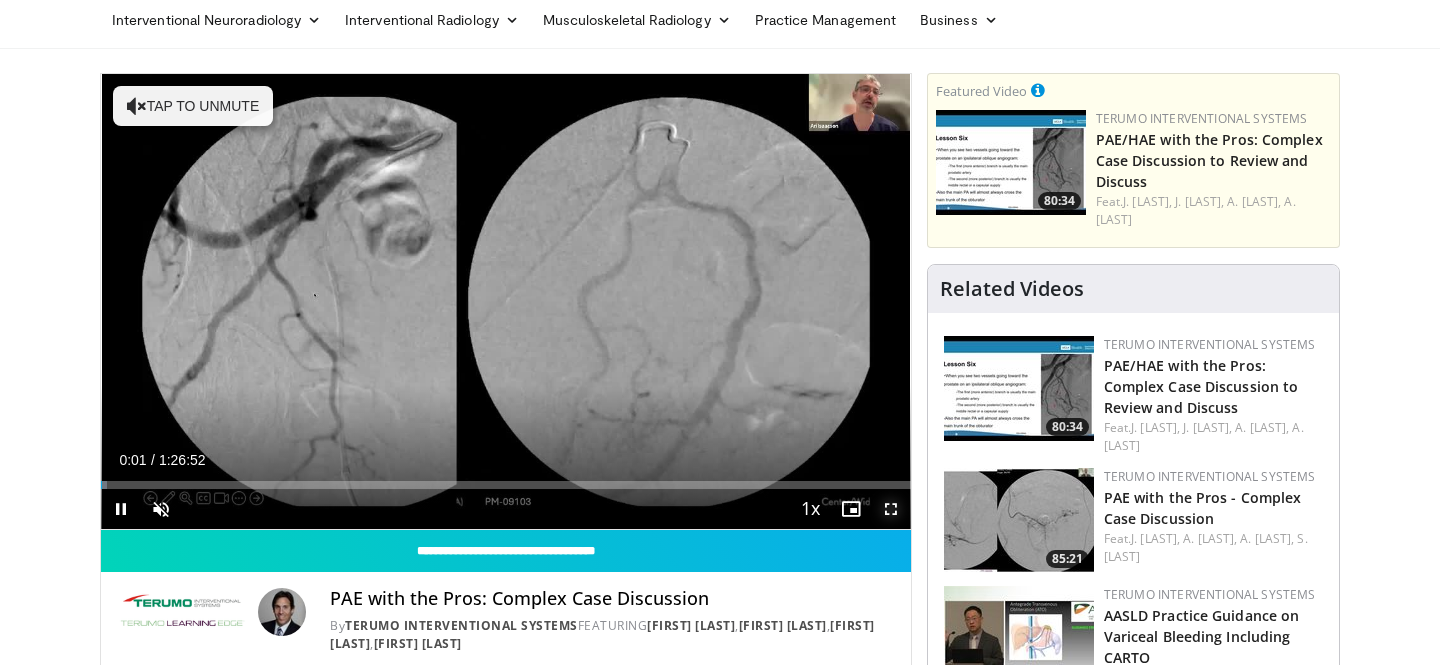 click at bounding box center [891, 509] 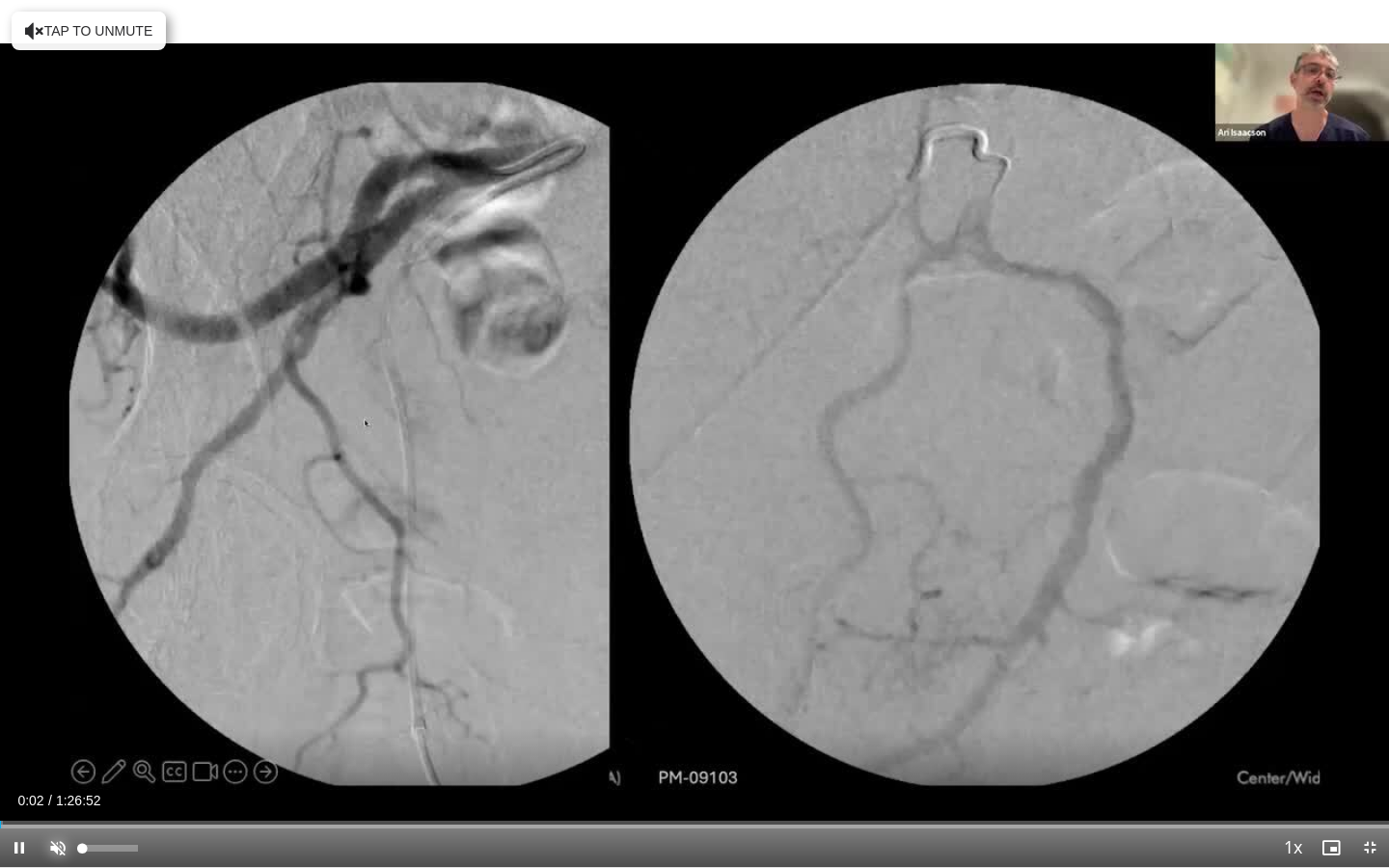 click at bounding box center (58, 848) 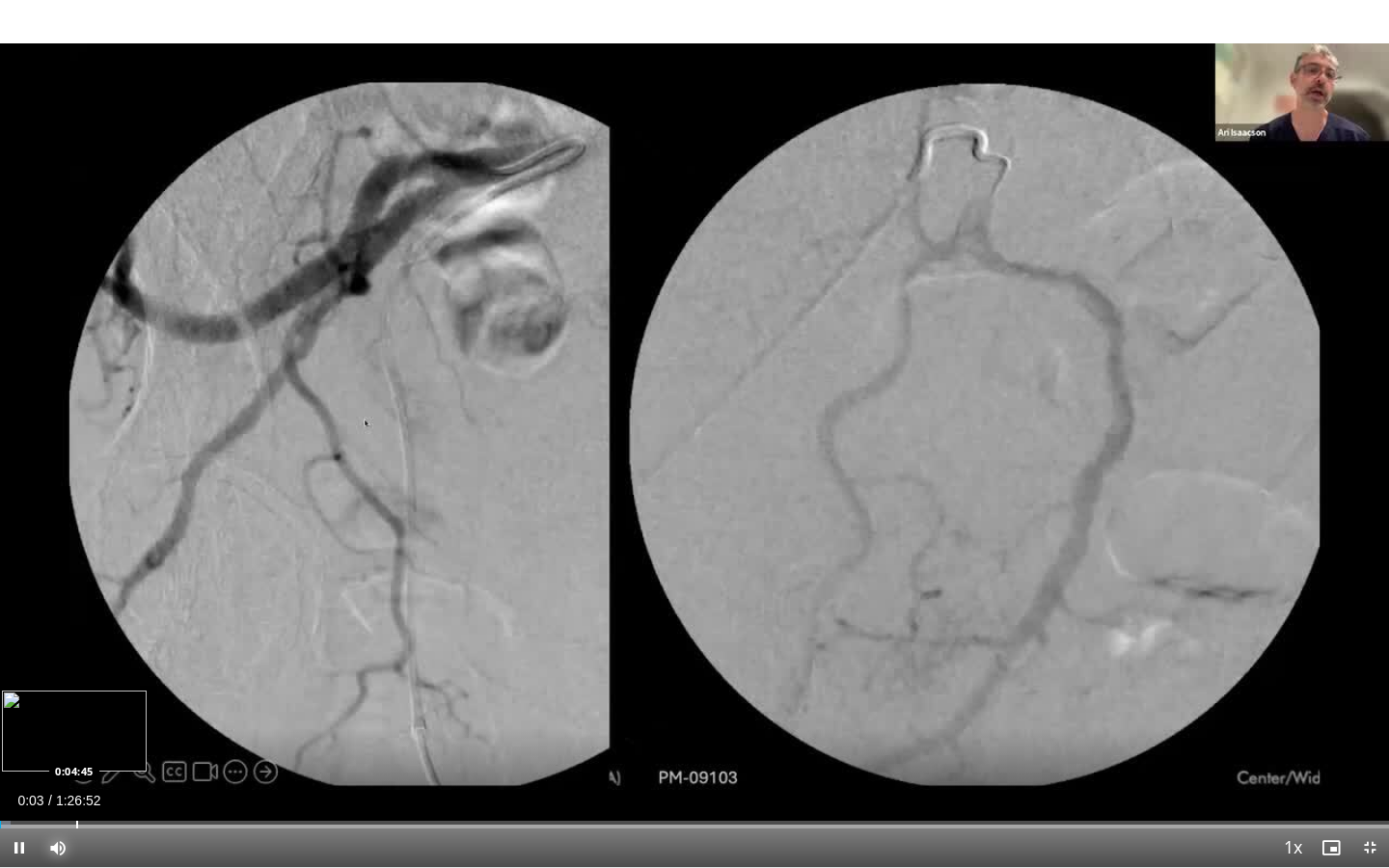 click at bounding box center (77, 825) 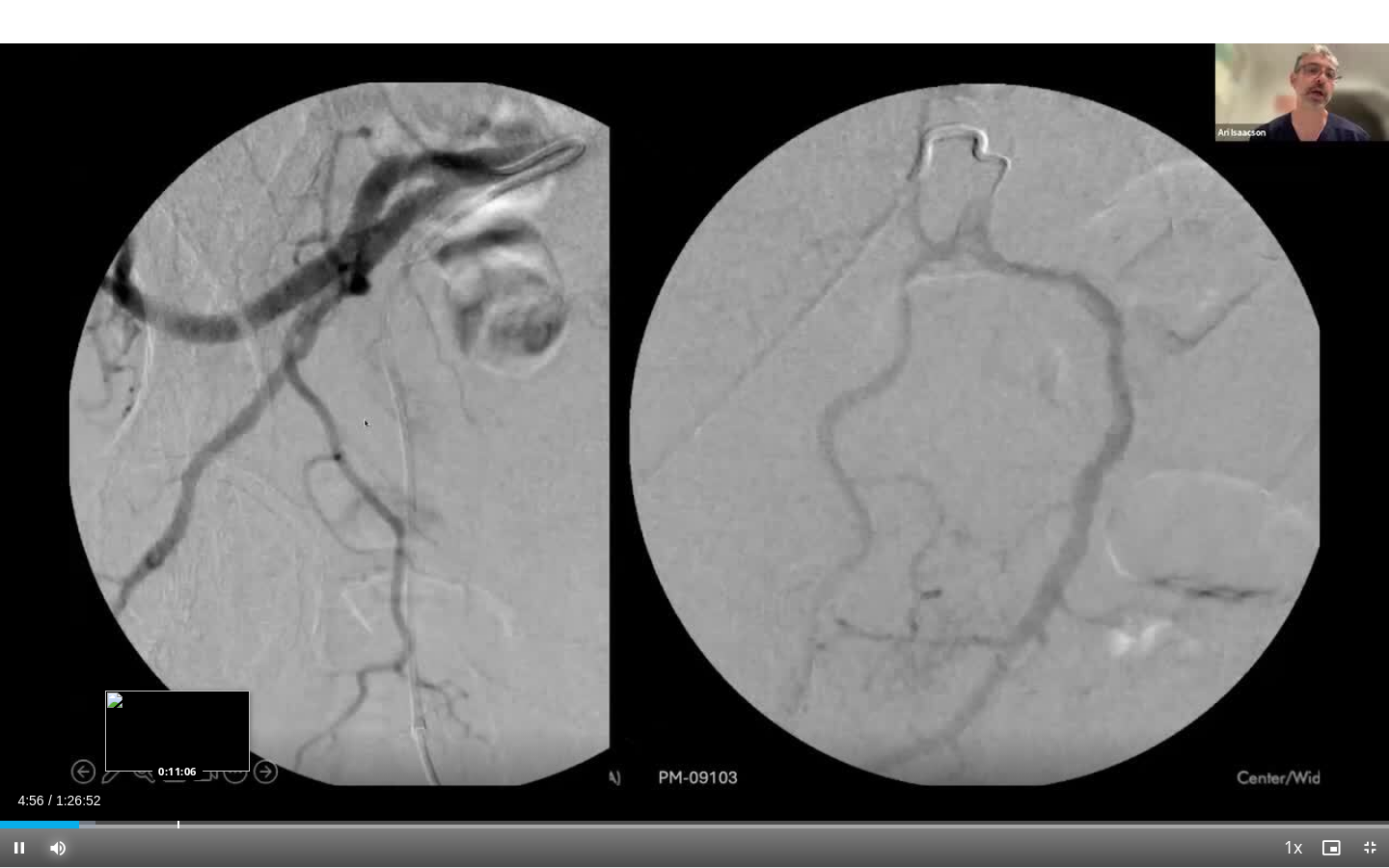 click on "Loaded :  6.85% 0:04:56 0:11:06" at bounding box center (694, 819) 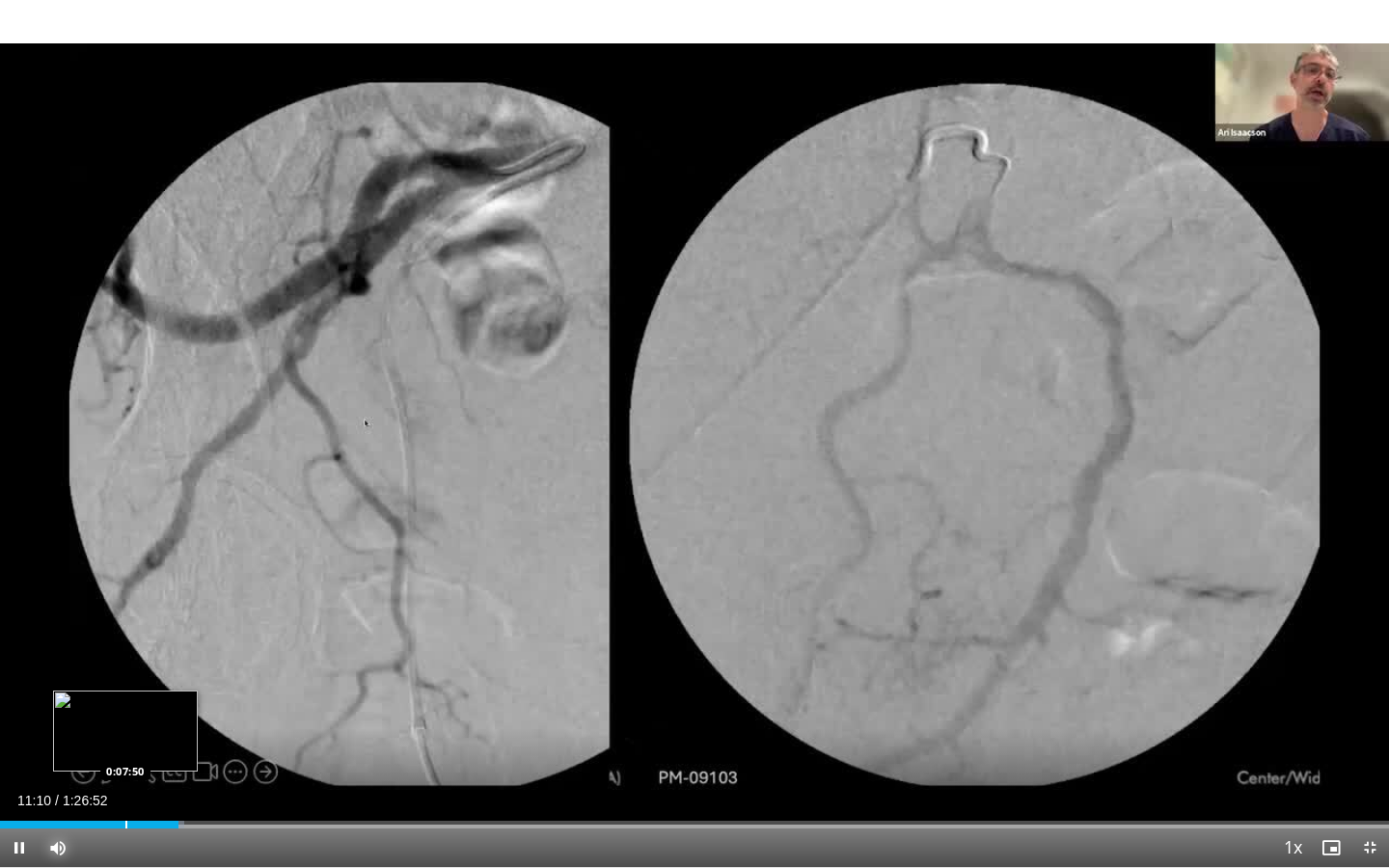 click at bounding box center (126, 825) 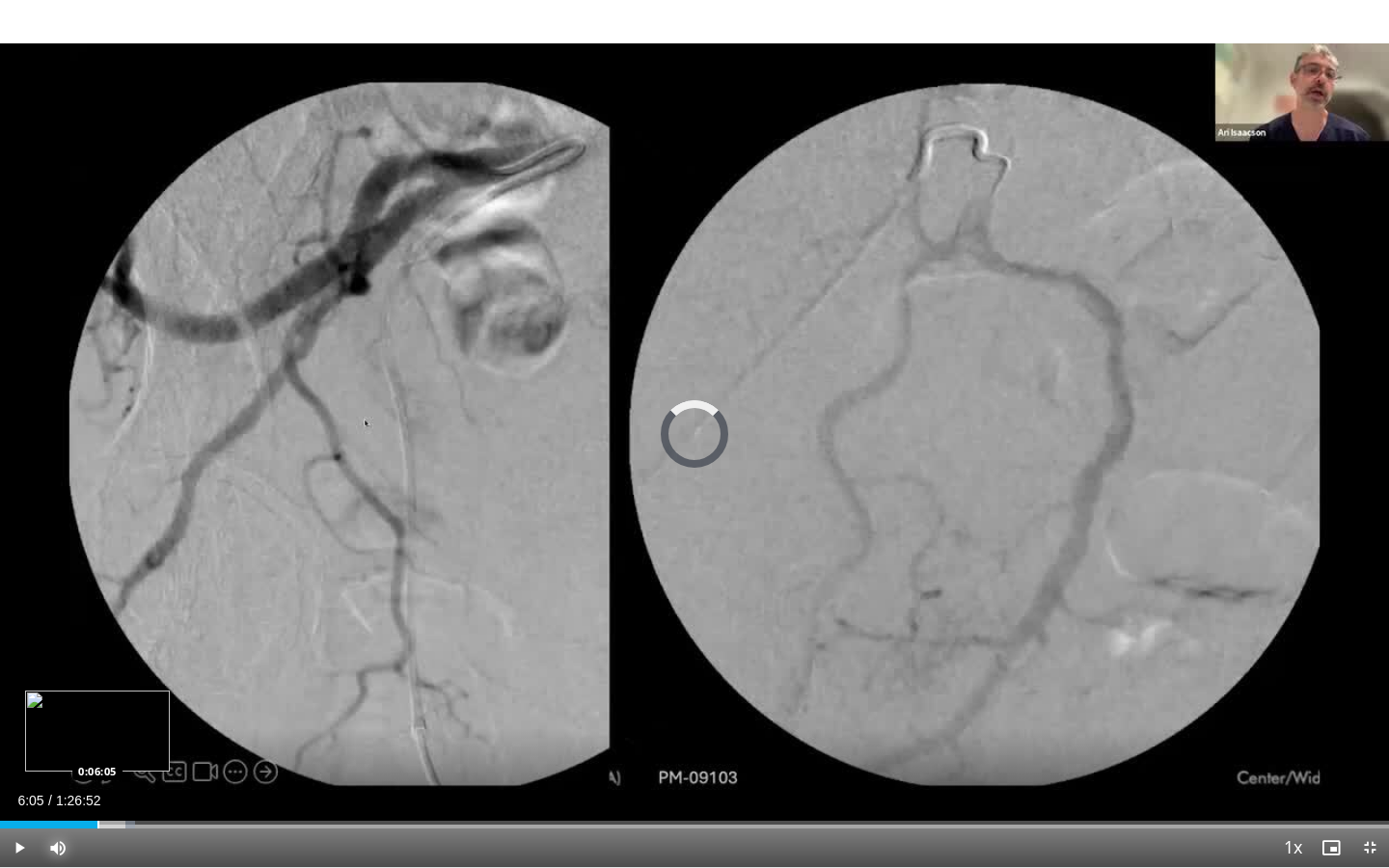 click on "Loaded :  9.70% 0:07:51 0:06:05" at bounding box center (694, 819) 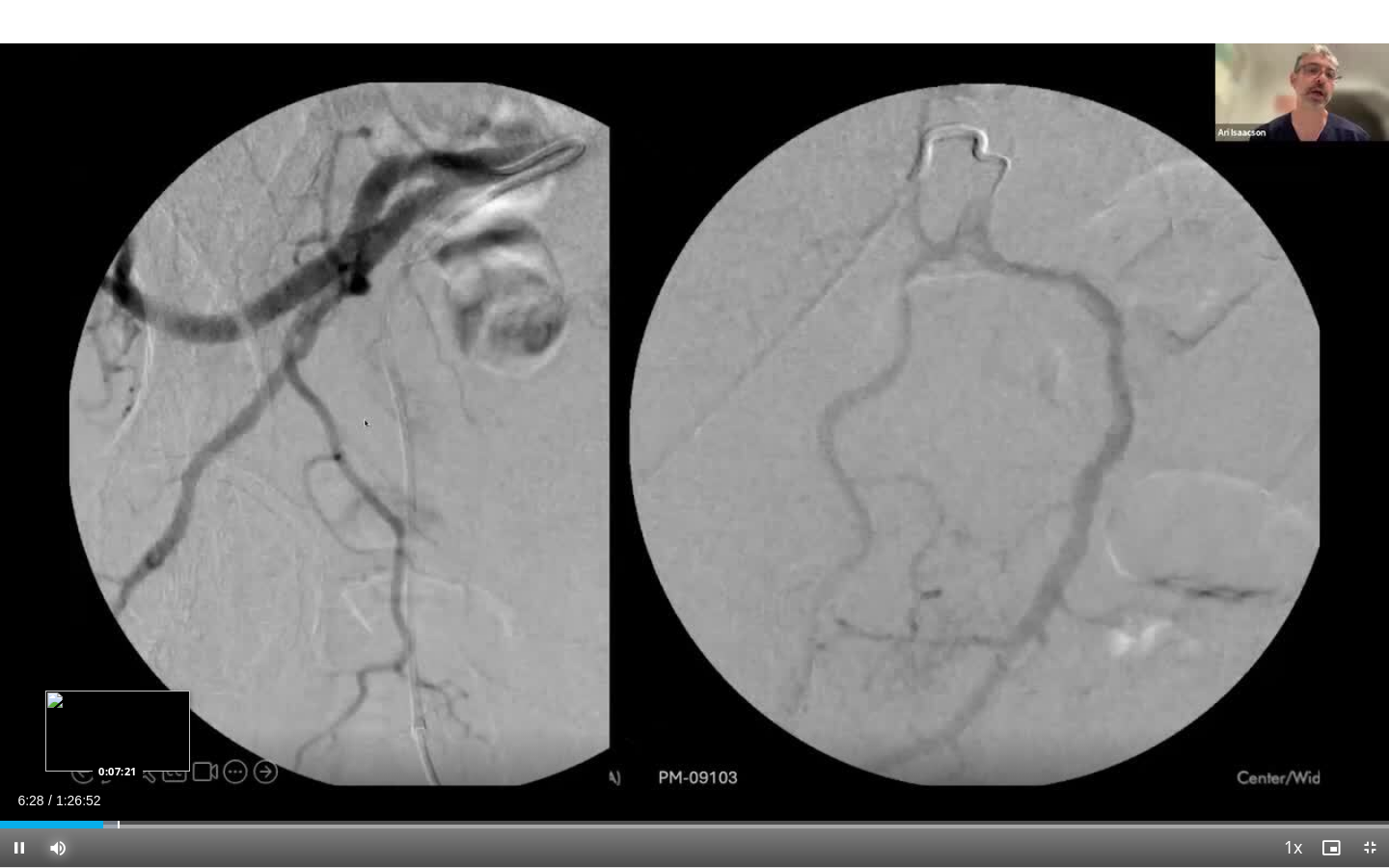 click at bounding box center [119, 825] 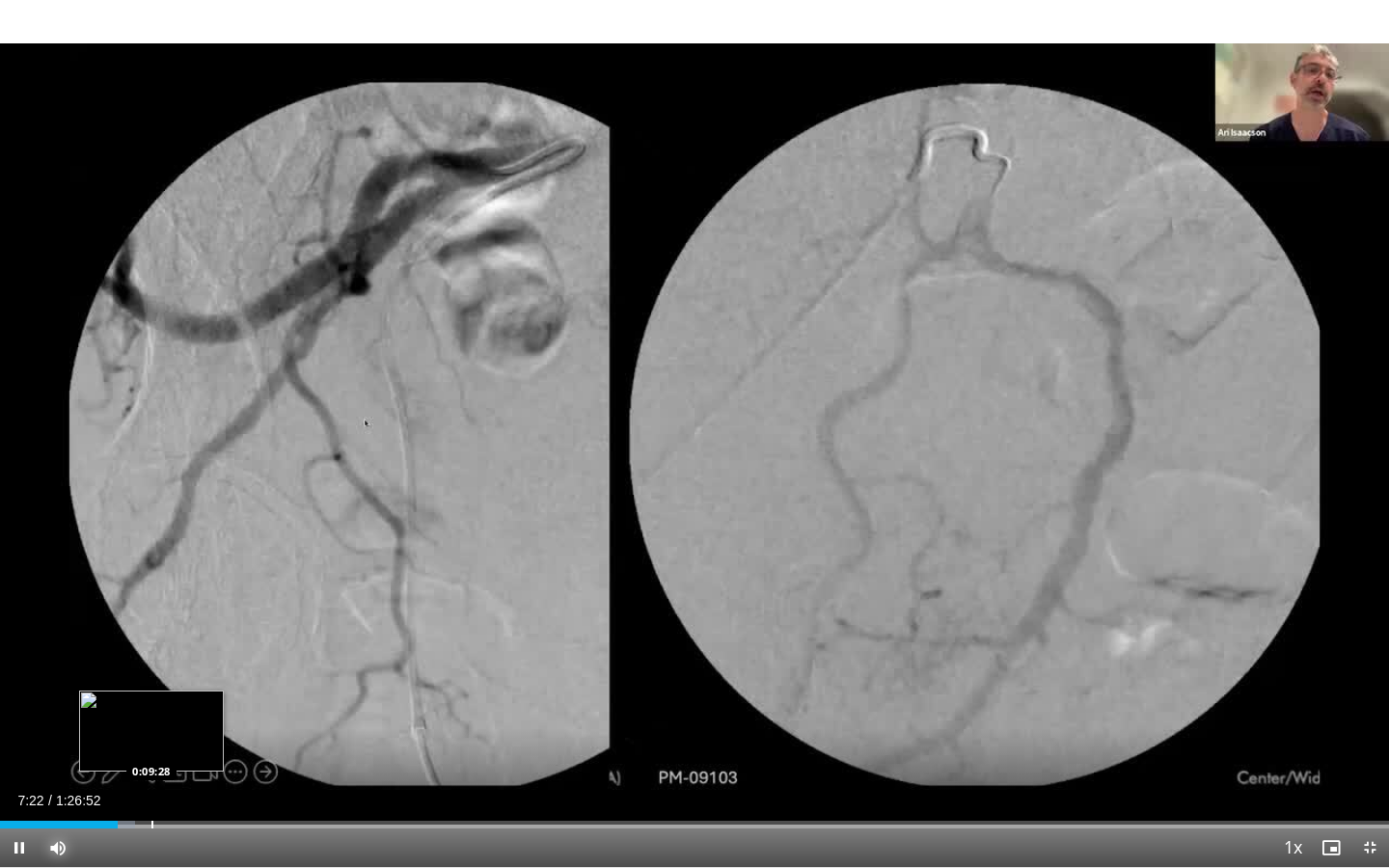 click at bounding box center (152, 825) 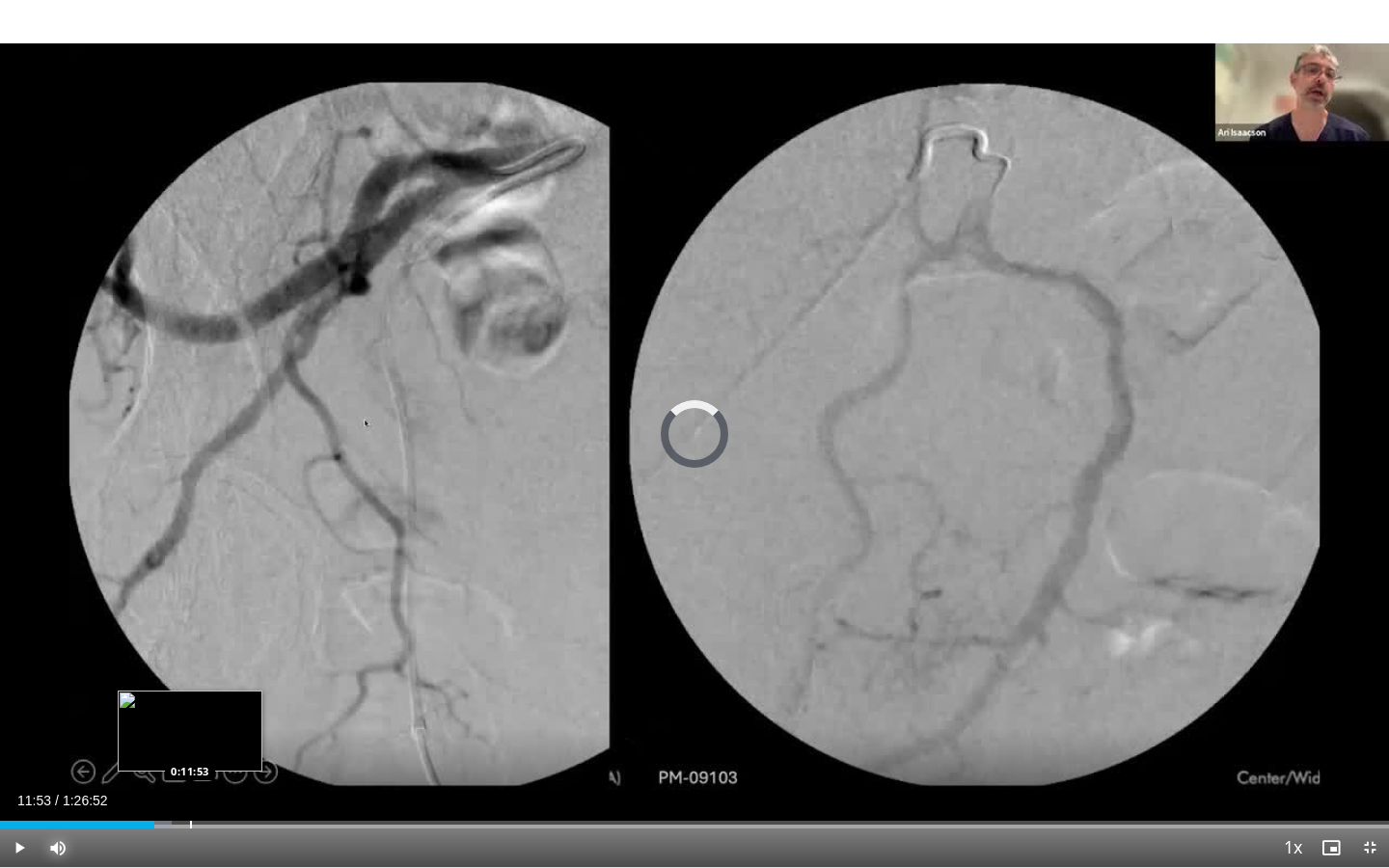 click at bounding box center (191, 825) 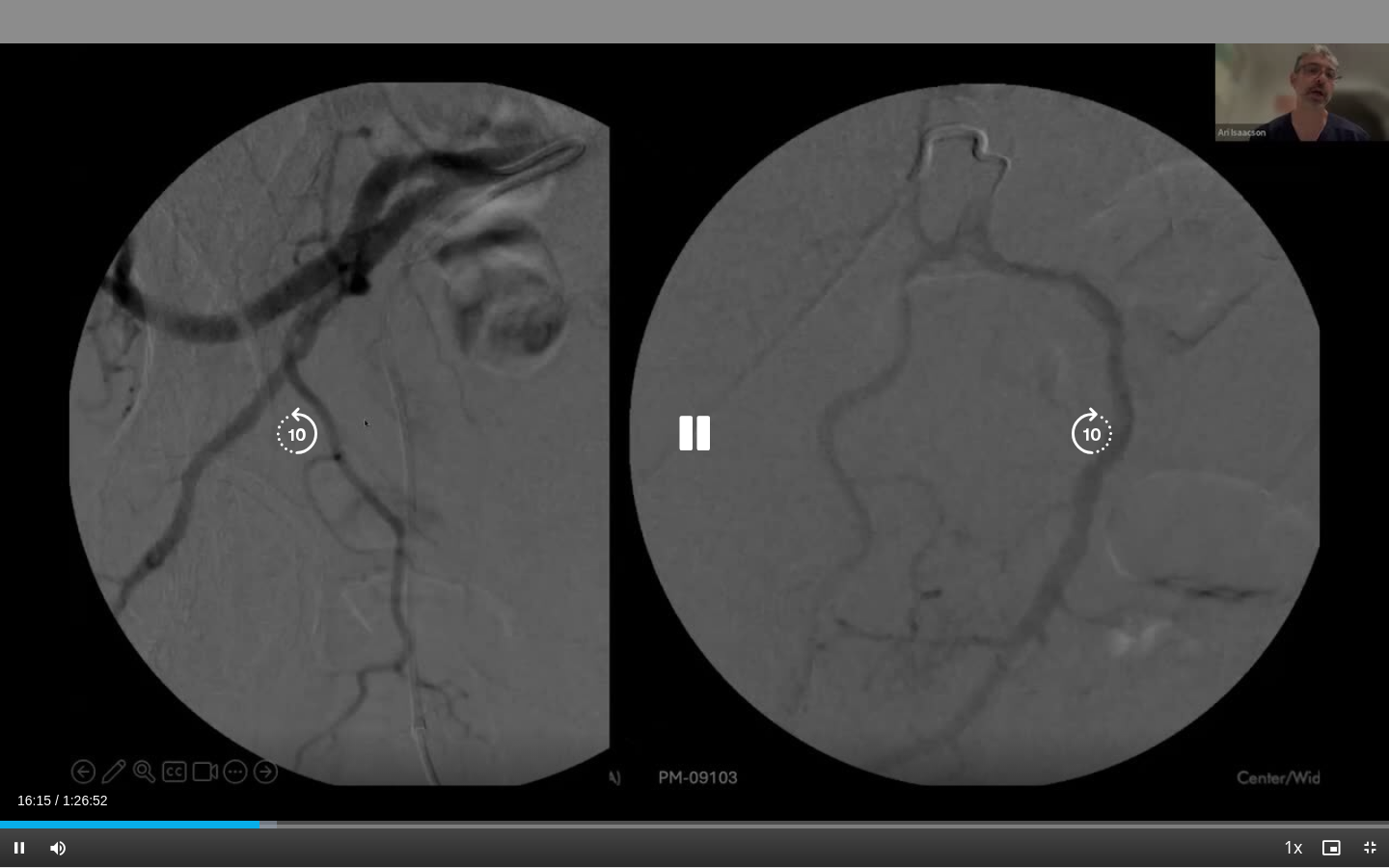 click at bounding box center (297, 434) 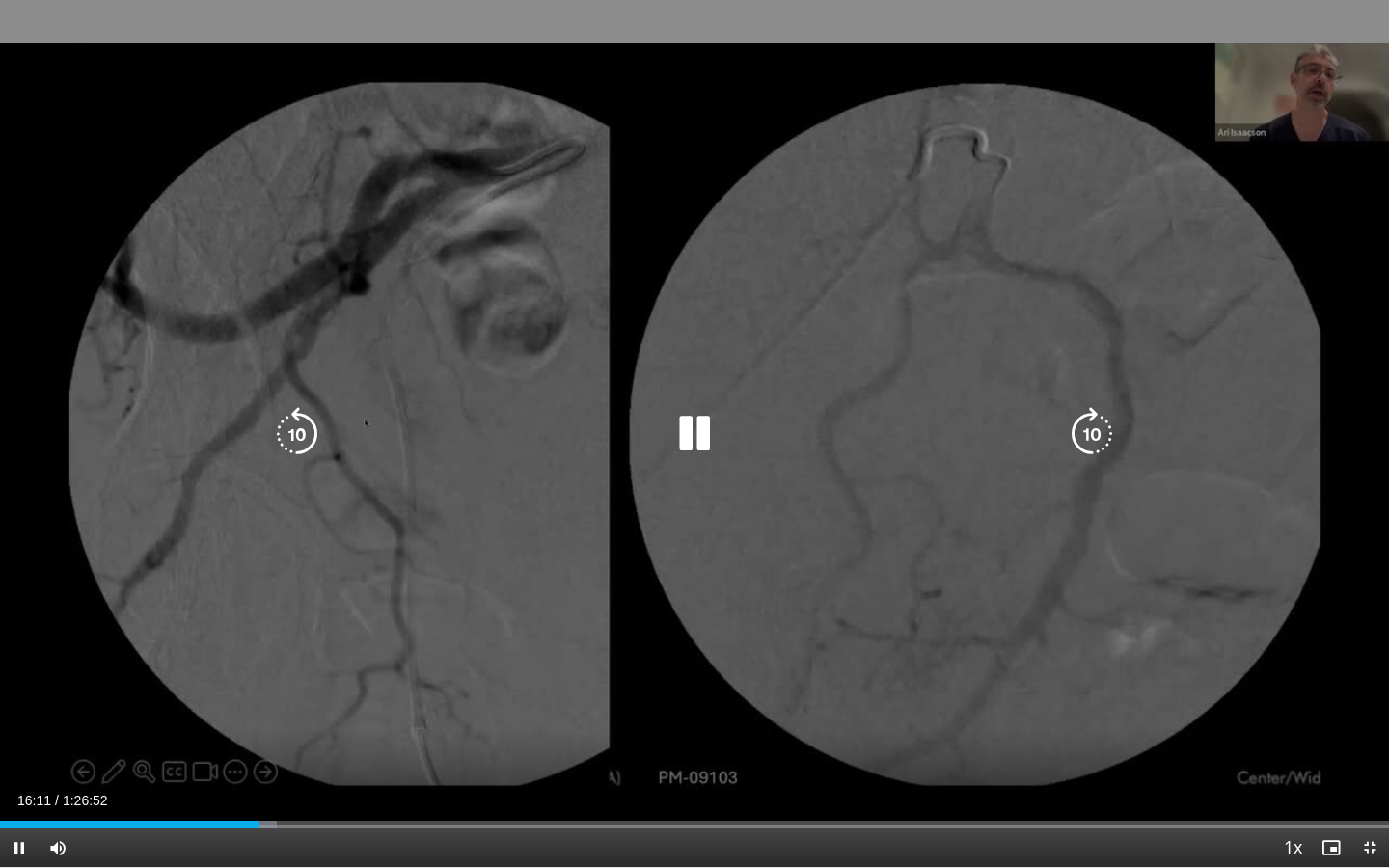 click at bounding box center (297, 434) 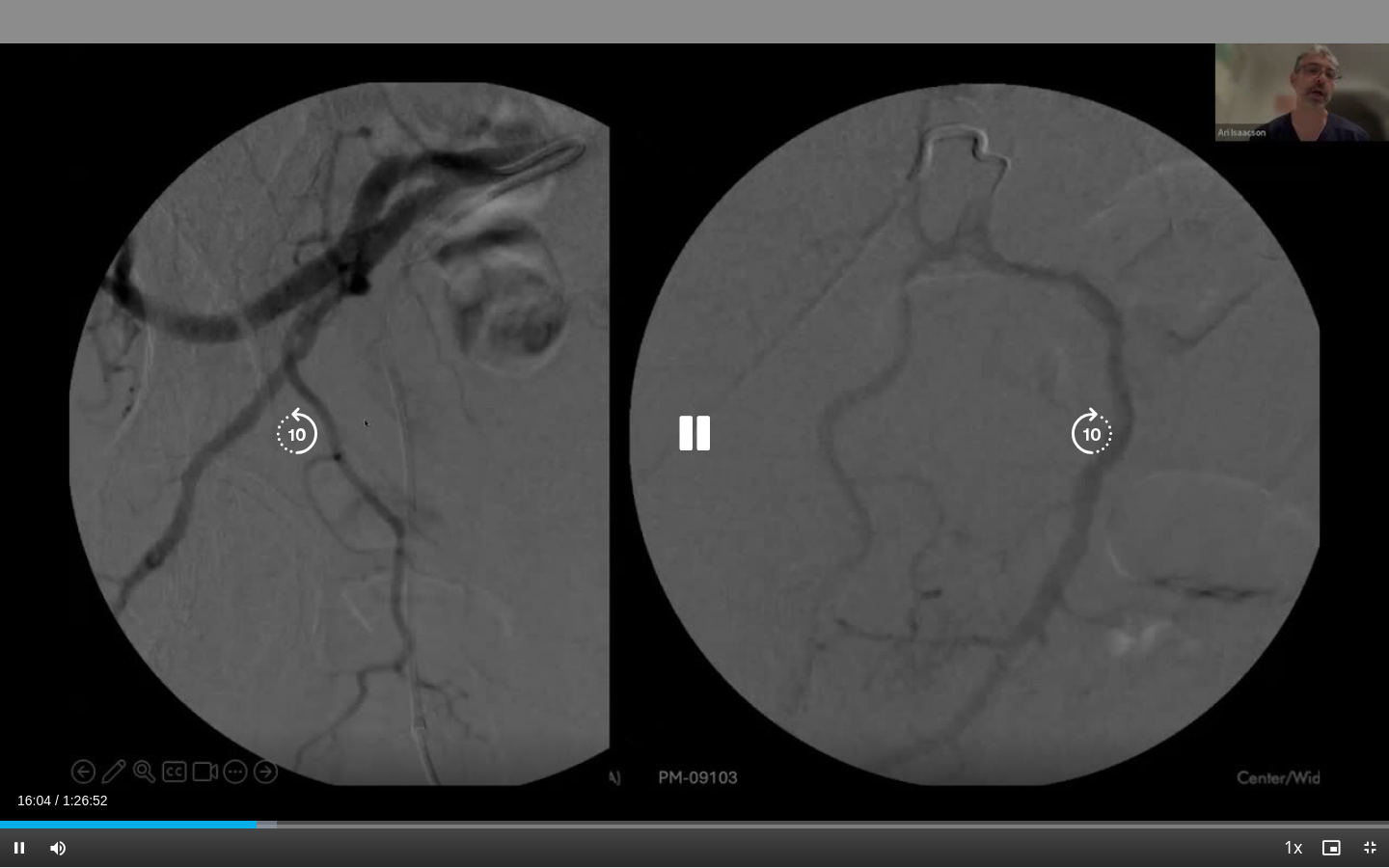 click at bounding box center (297, 434) 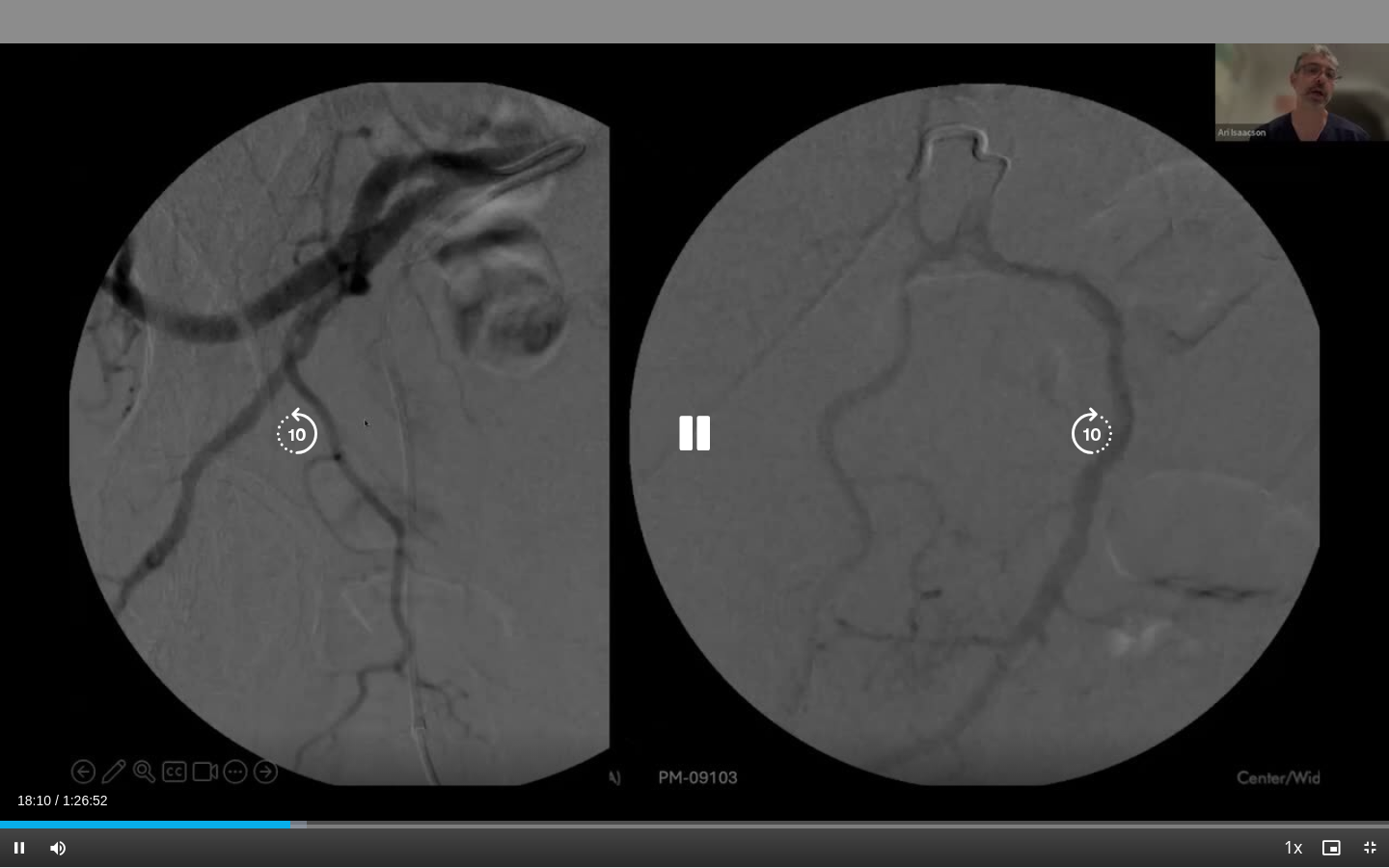 click at bounding box center [1092, 434] 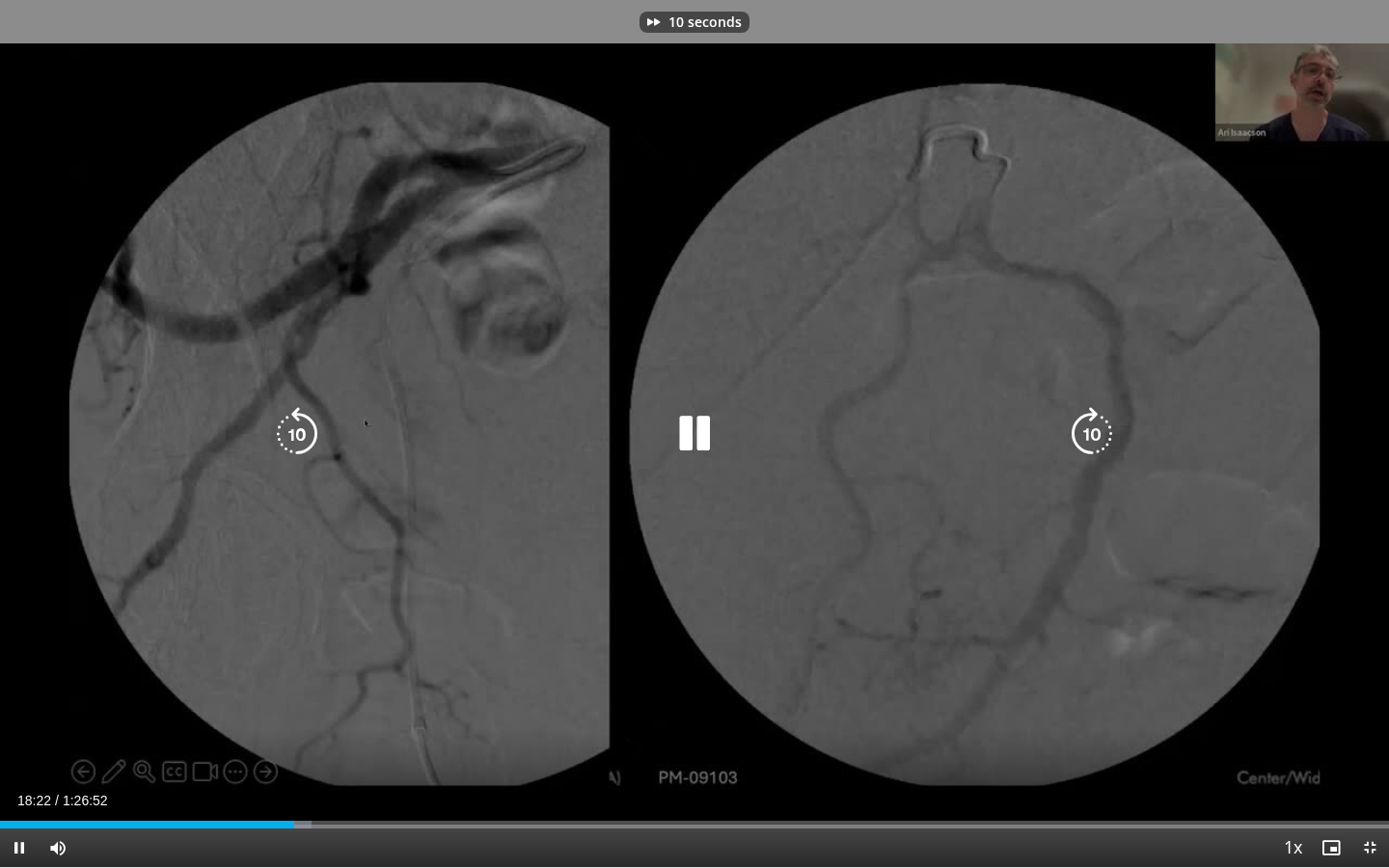 click on "10 seconds
Tap to unmute" at bounding box center [694, 433] 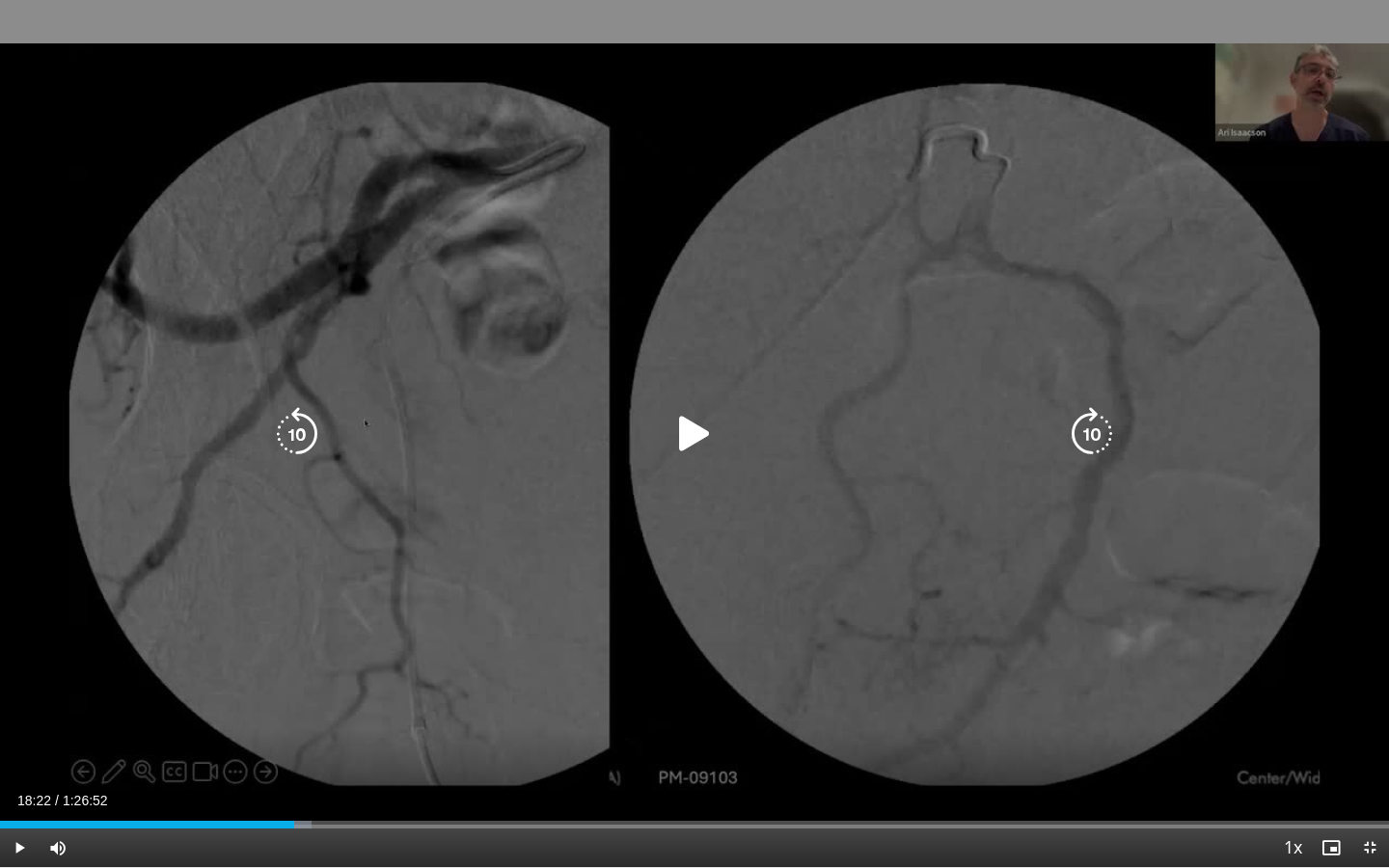 click at bounding box center (694, 434) 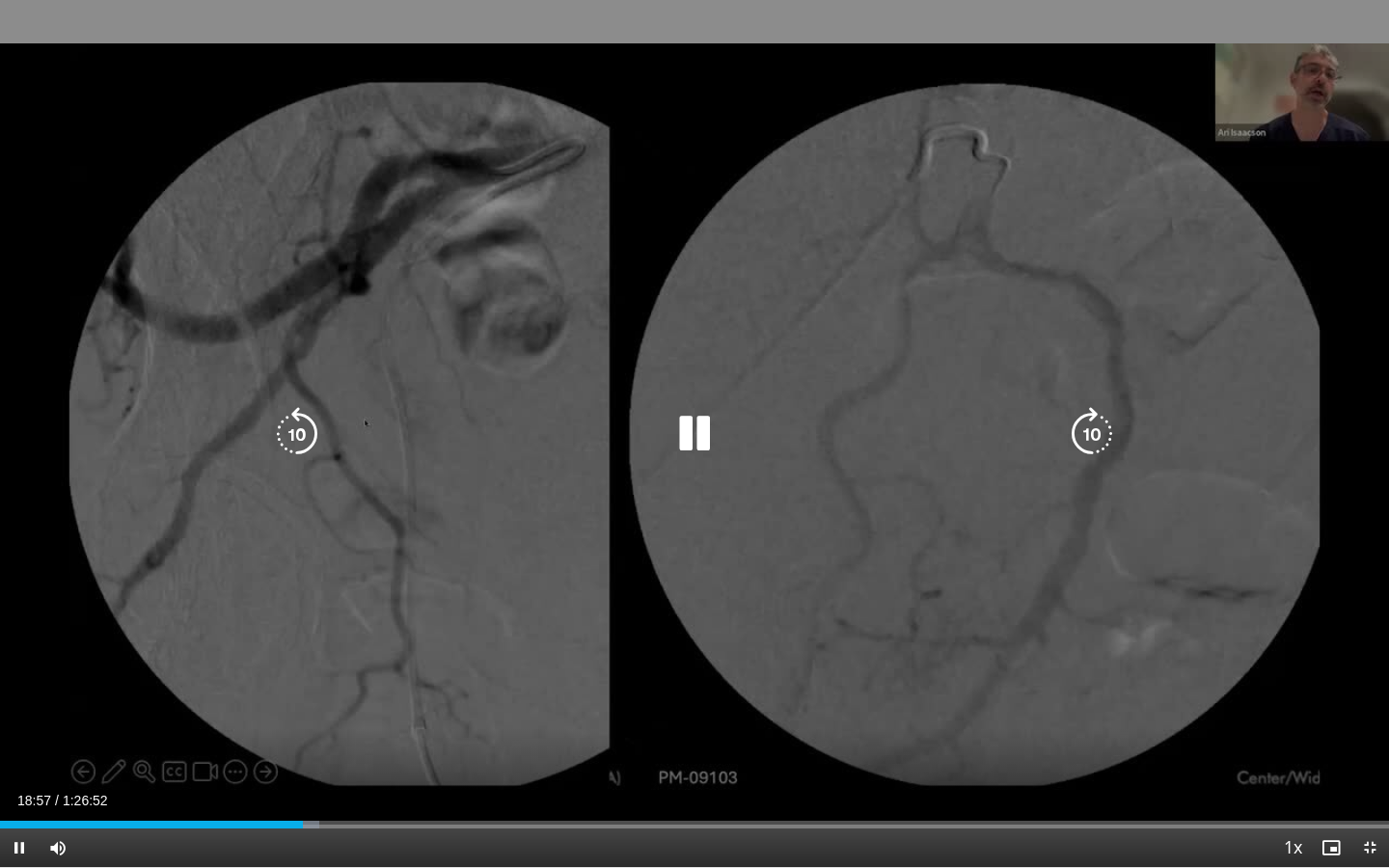 click at bounding box center [1092, 434] 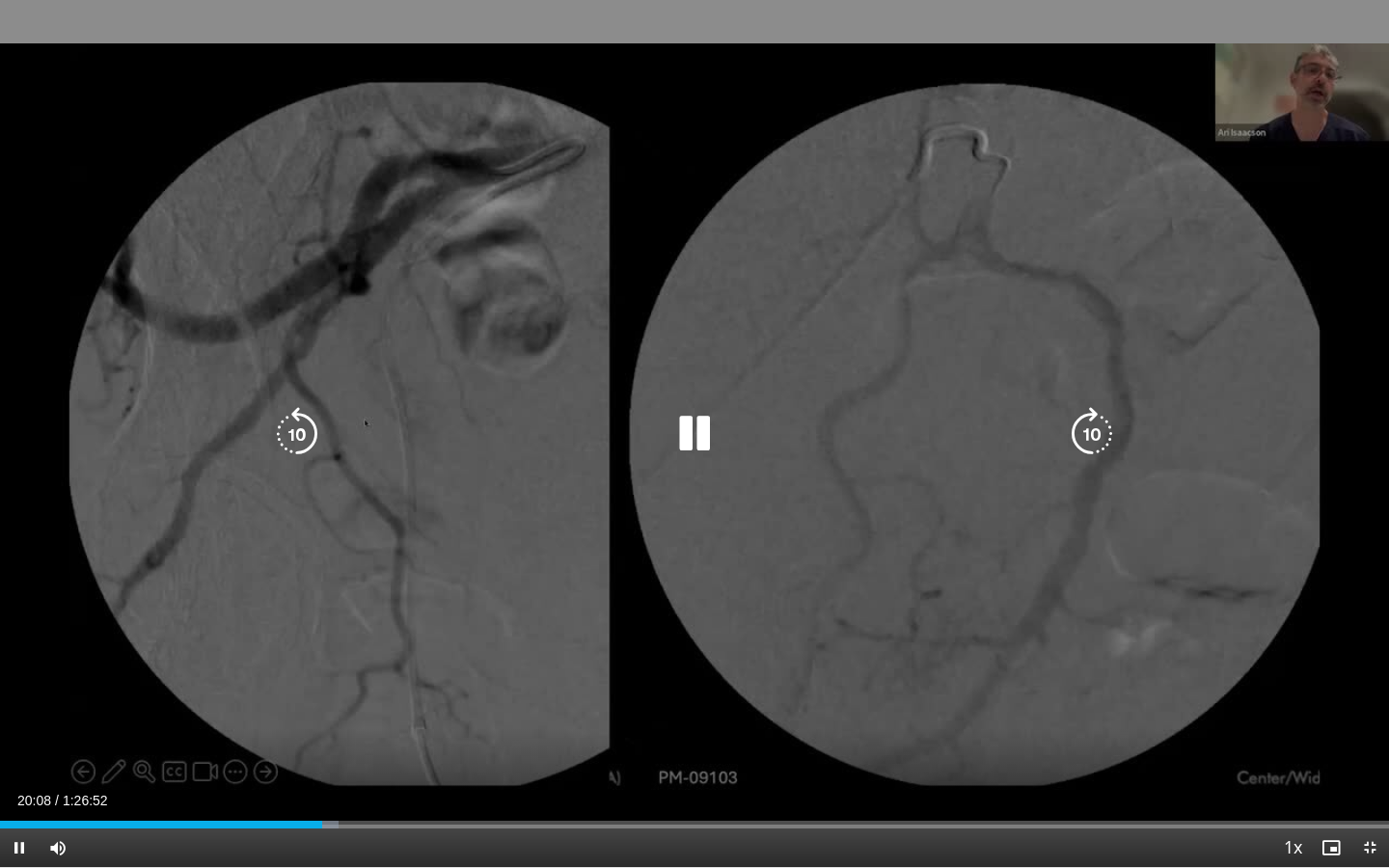 click at bounding box center (1092, 434) 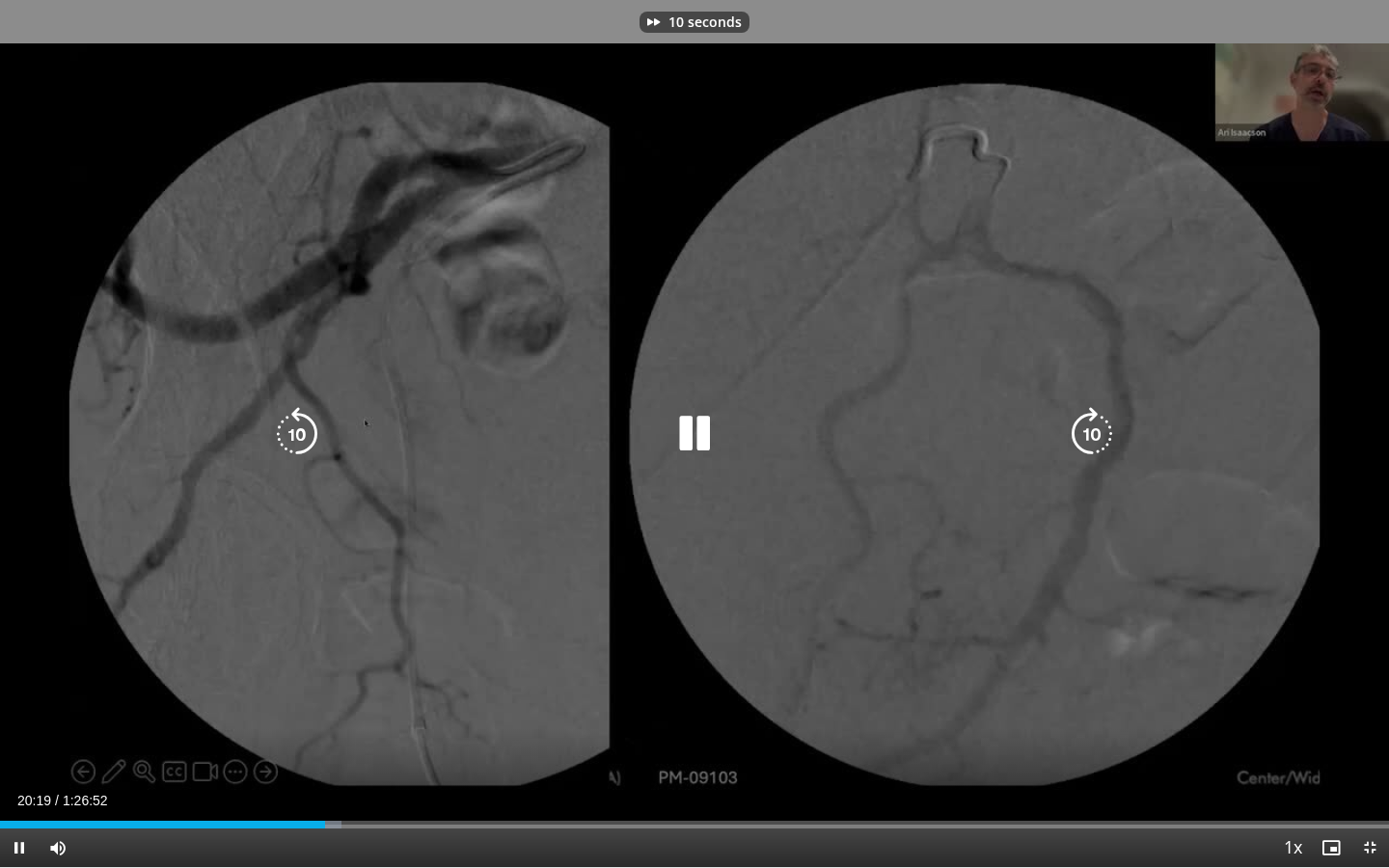 click at bounding box center [1092, 434] 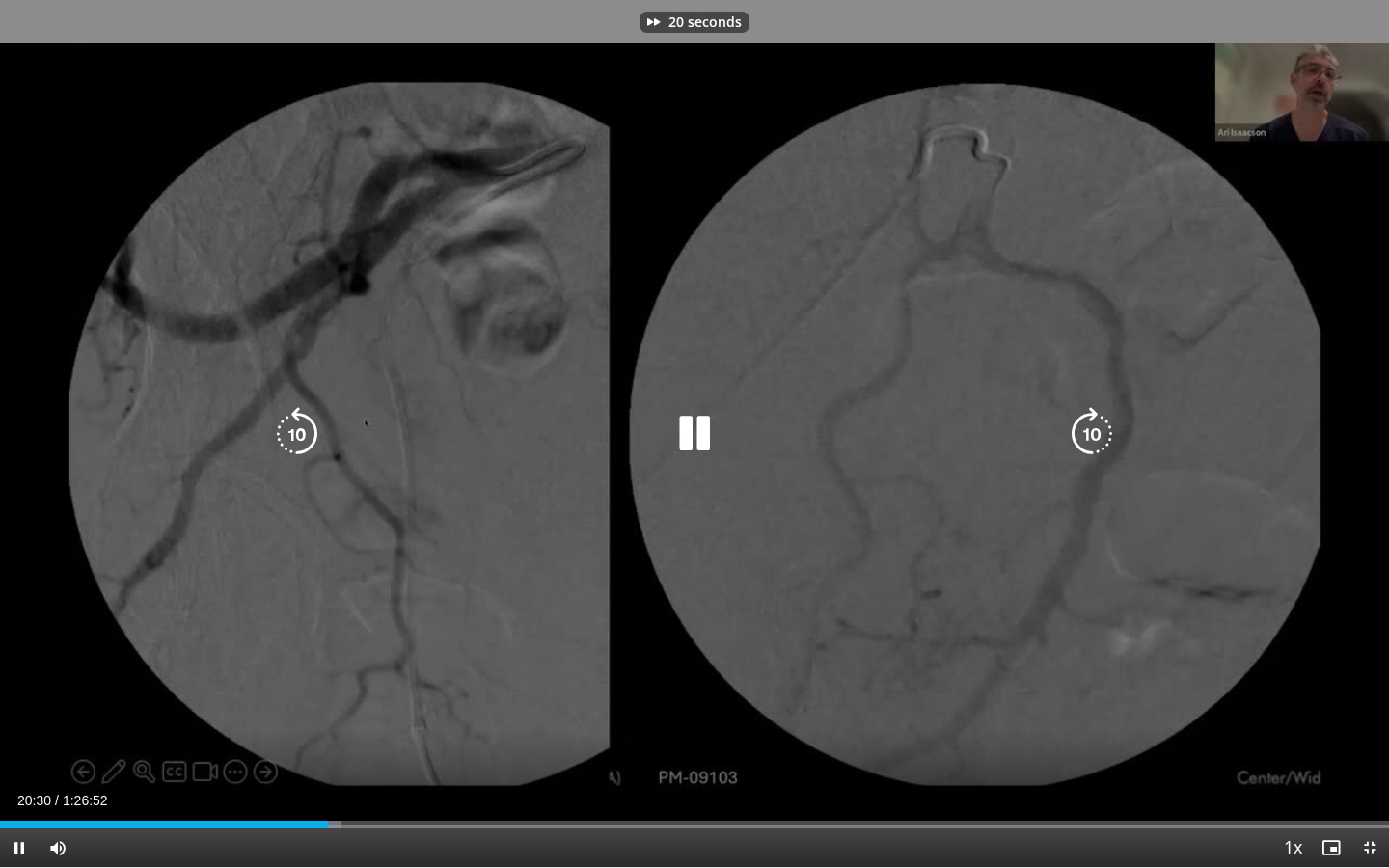 click at bounding box center [1092, 434] 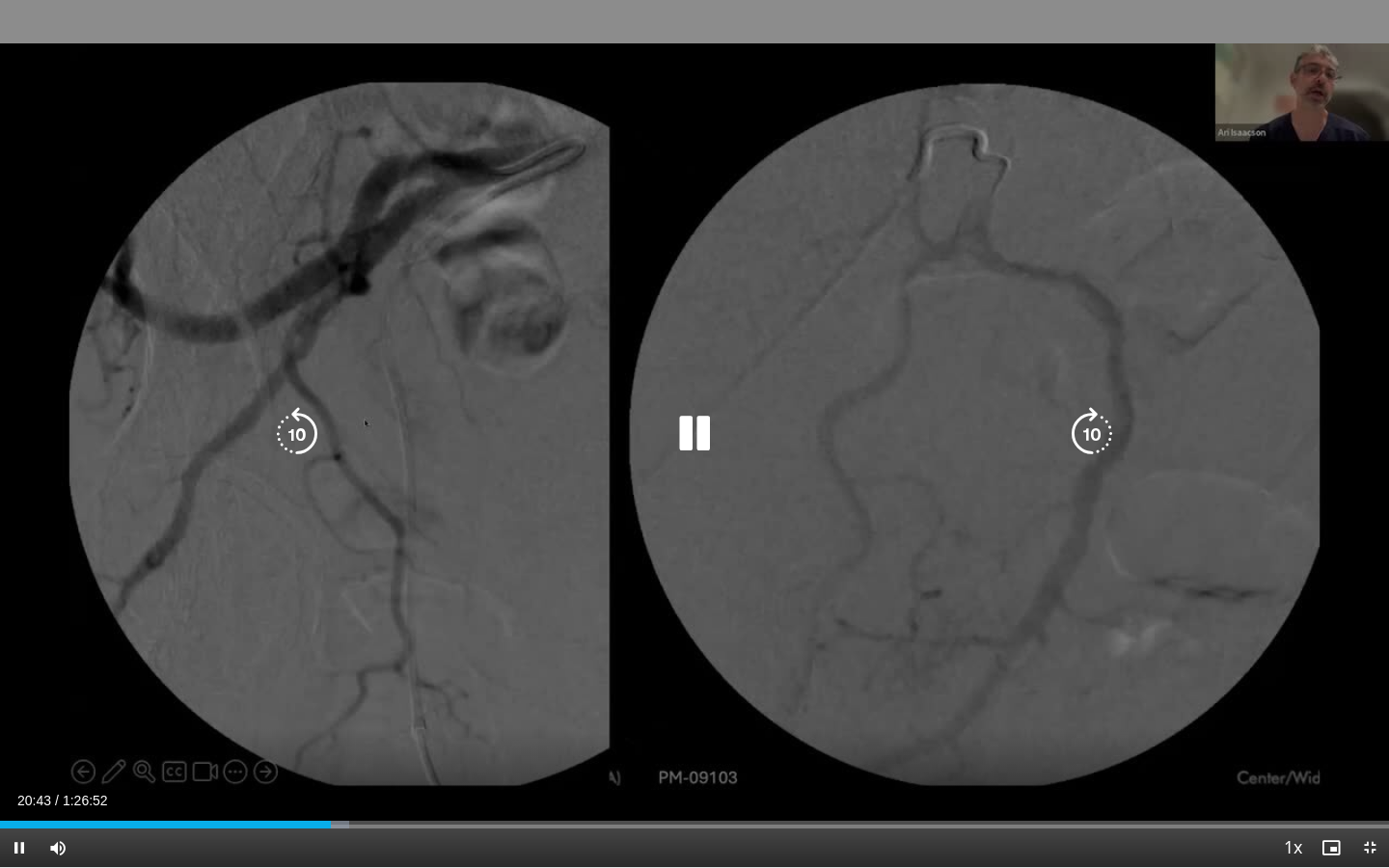 click at bounding box center (297, 434) 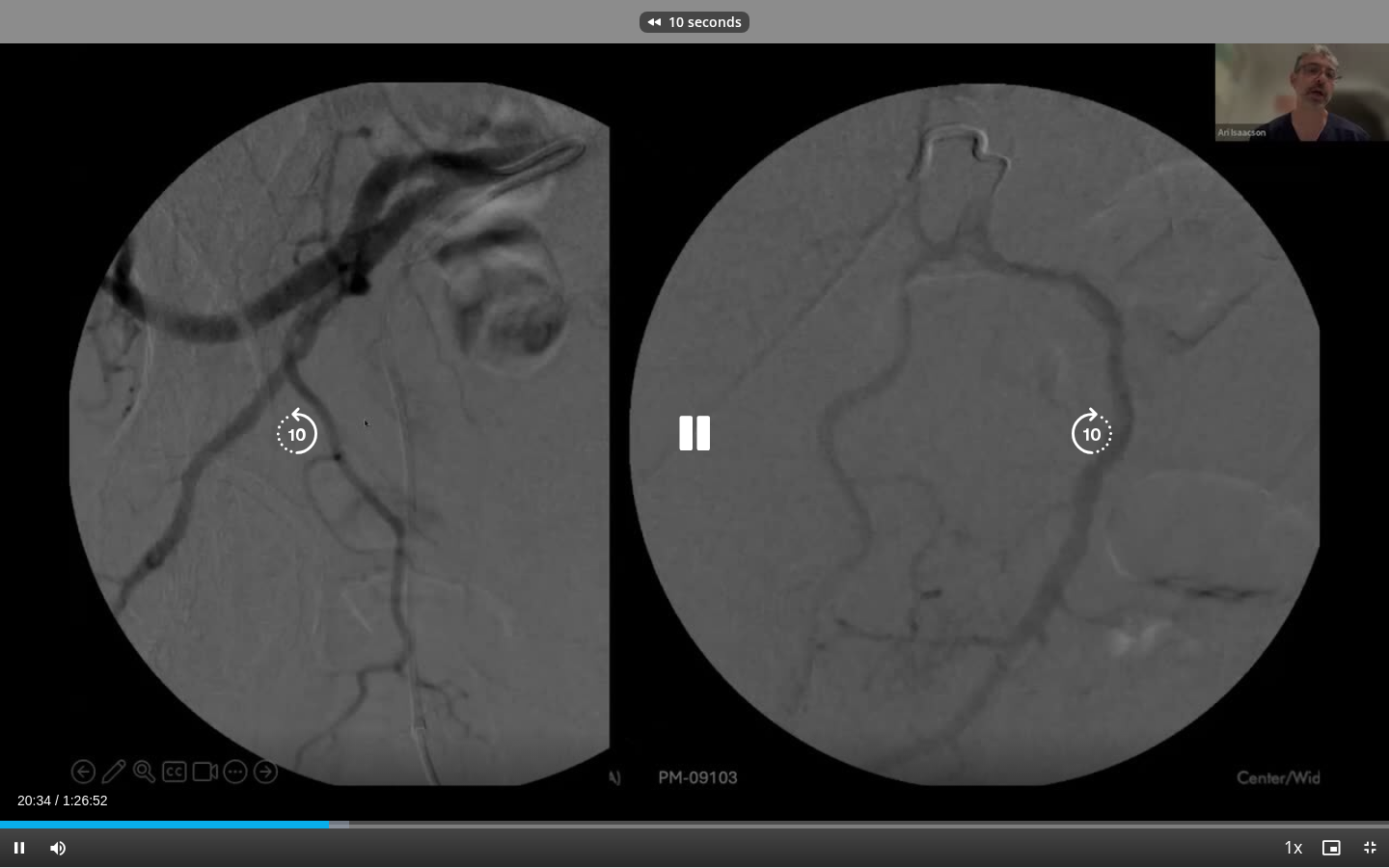 click on "10 seconds
Tap to unmute" at bounding box center [694, 433] 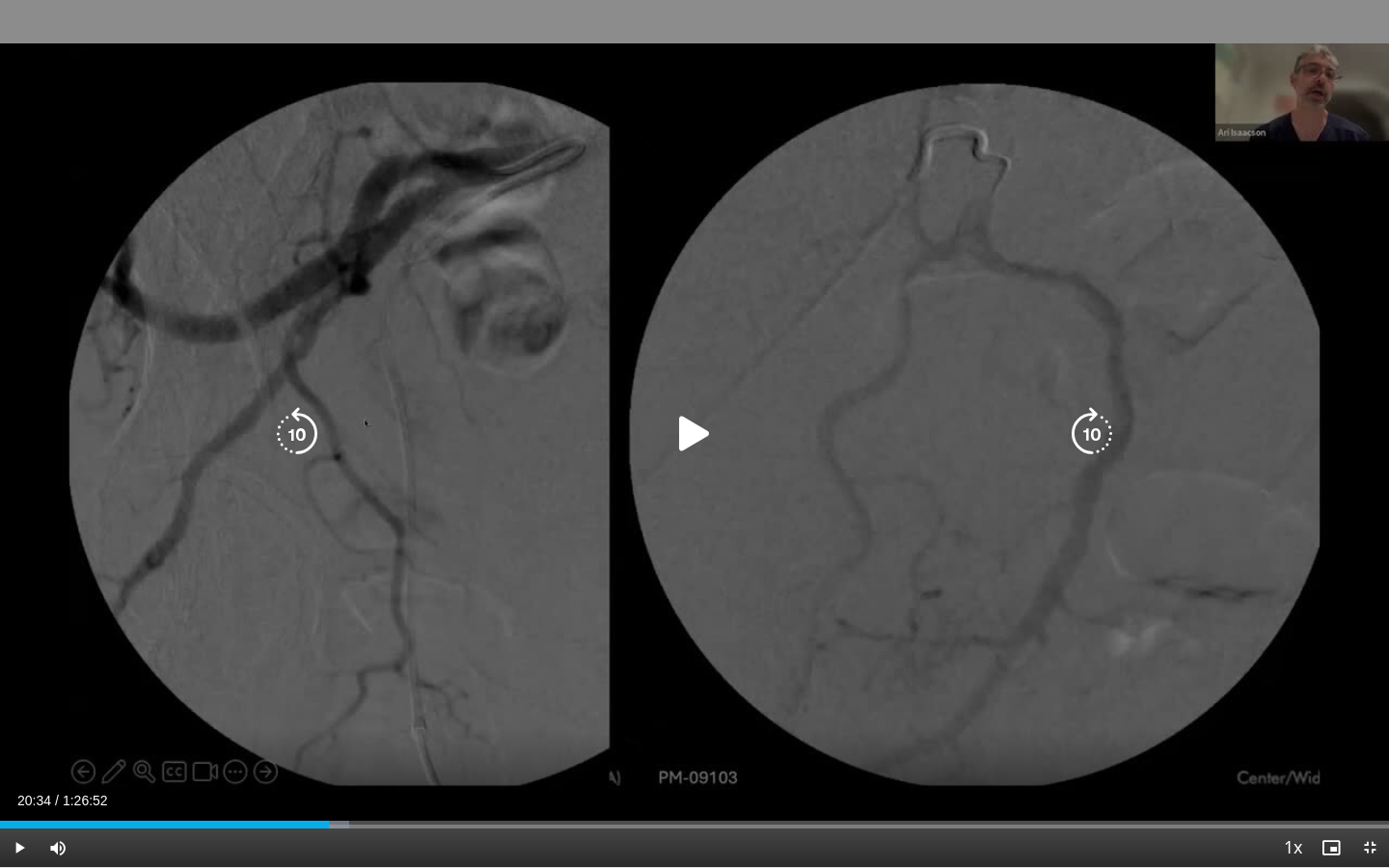 click at bounding box center [694, 434] 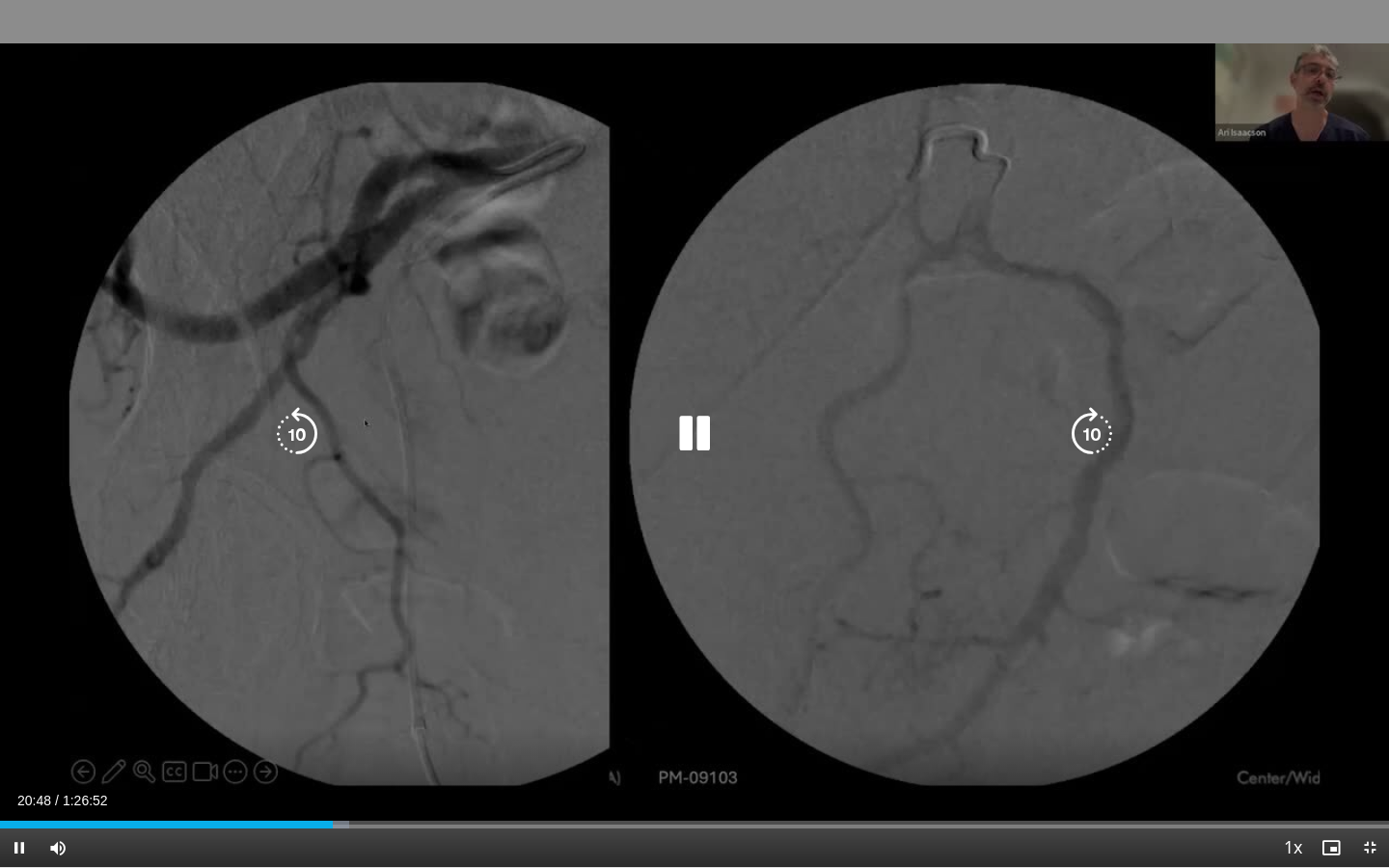 click at bounding box center [297, 434] 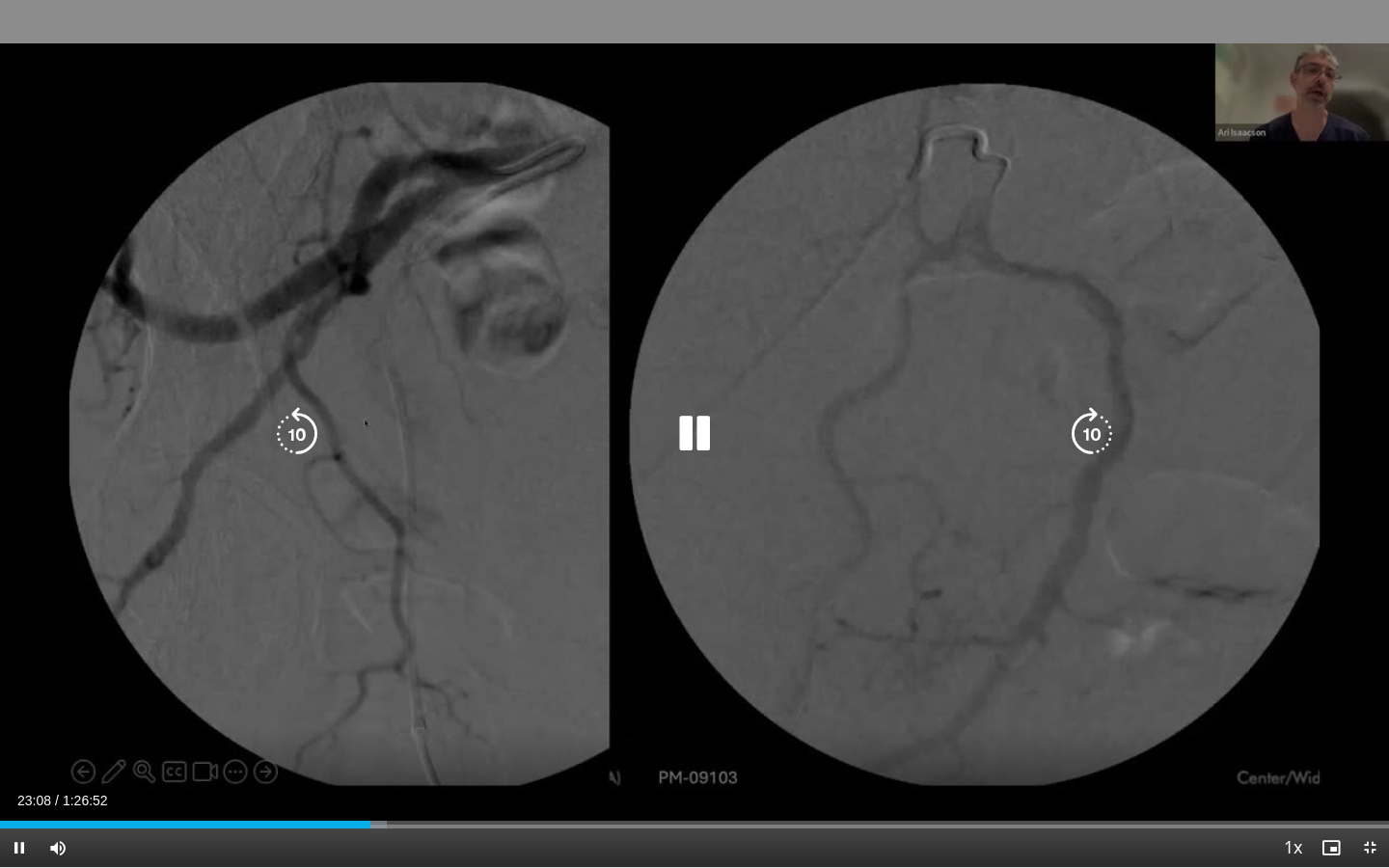 click on "10 seconds
Tap to unmute" at bounding box center [694, 433] 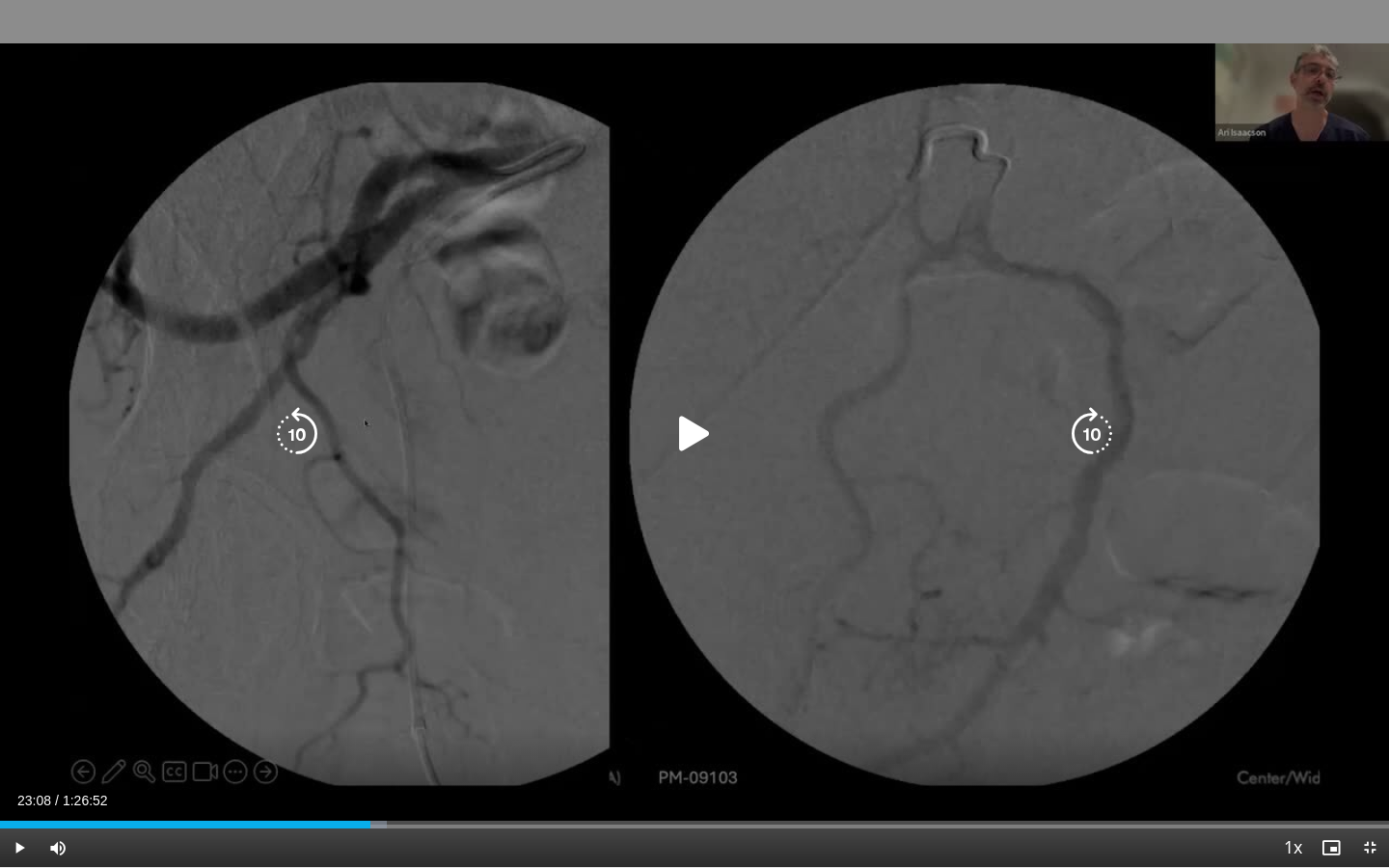 click at bounding box center [1092, 434] 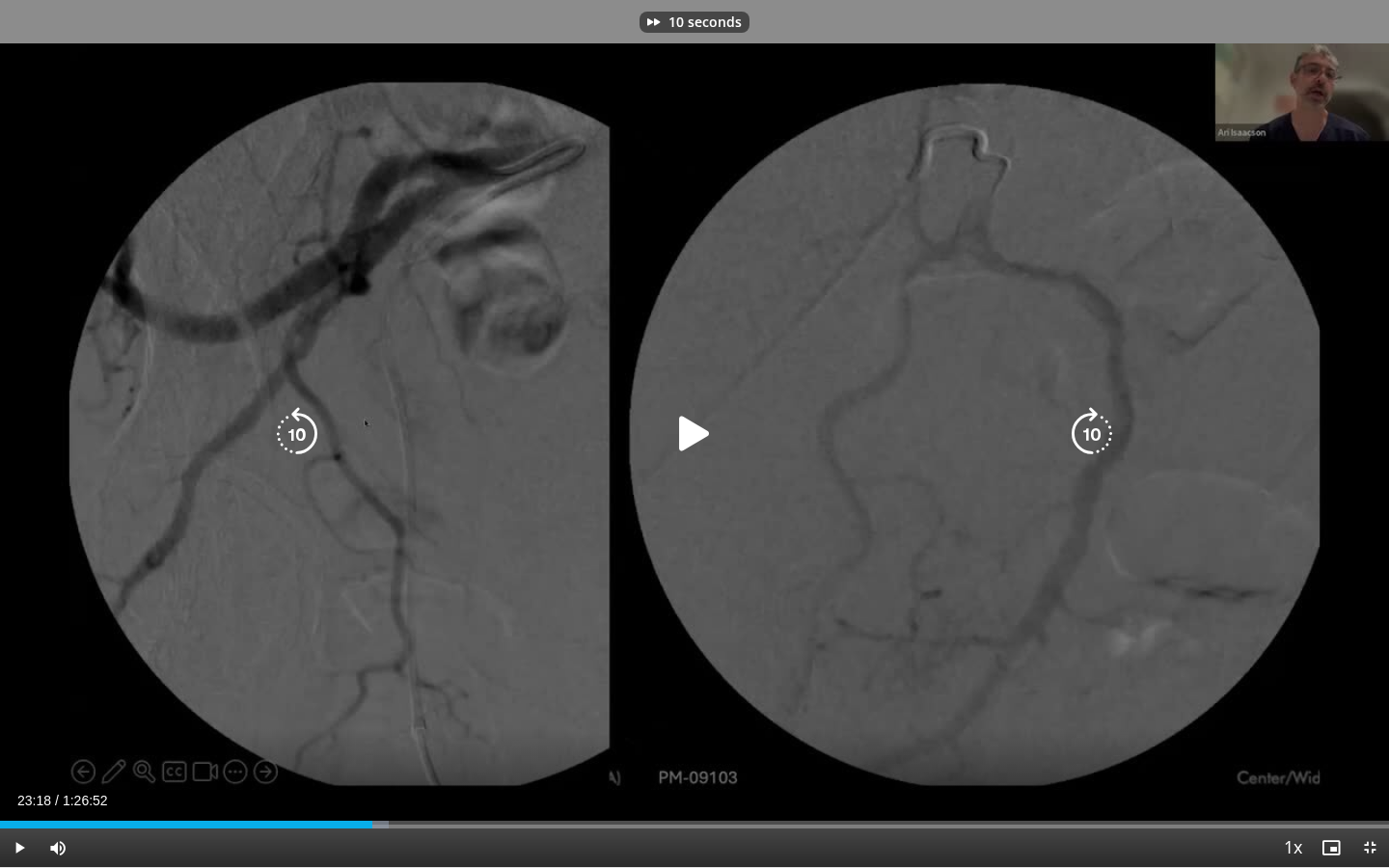 click at bounding box center (694, 434) 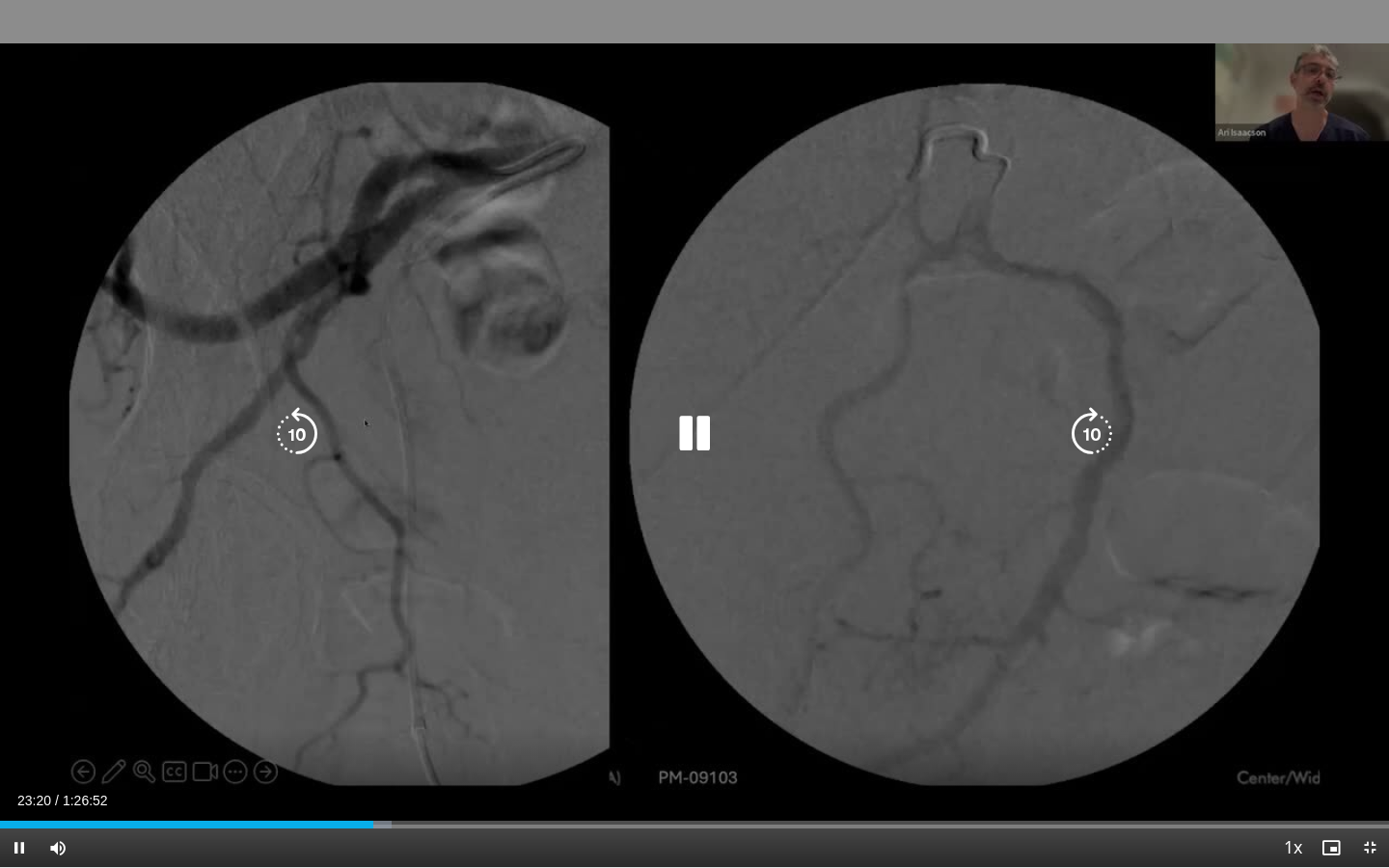 click at bounding box center [297, 434] 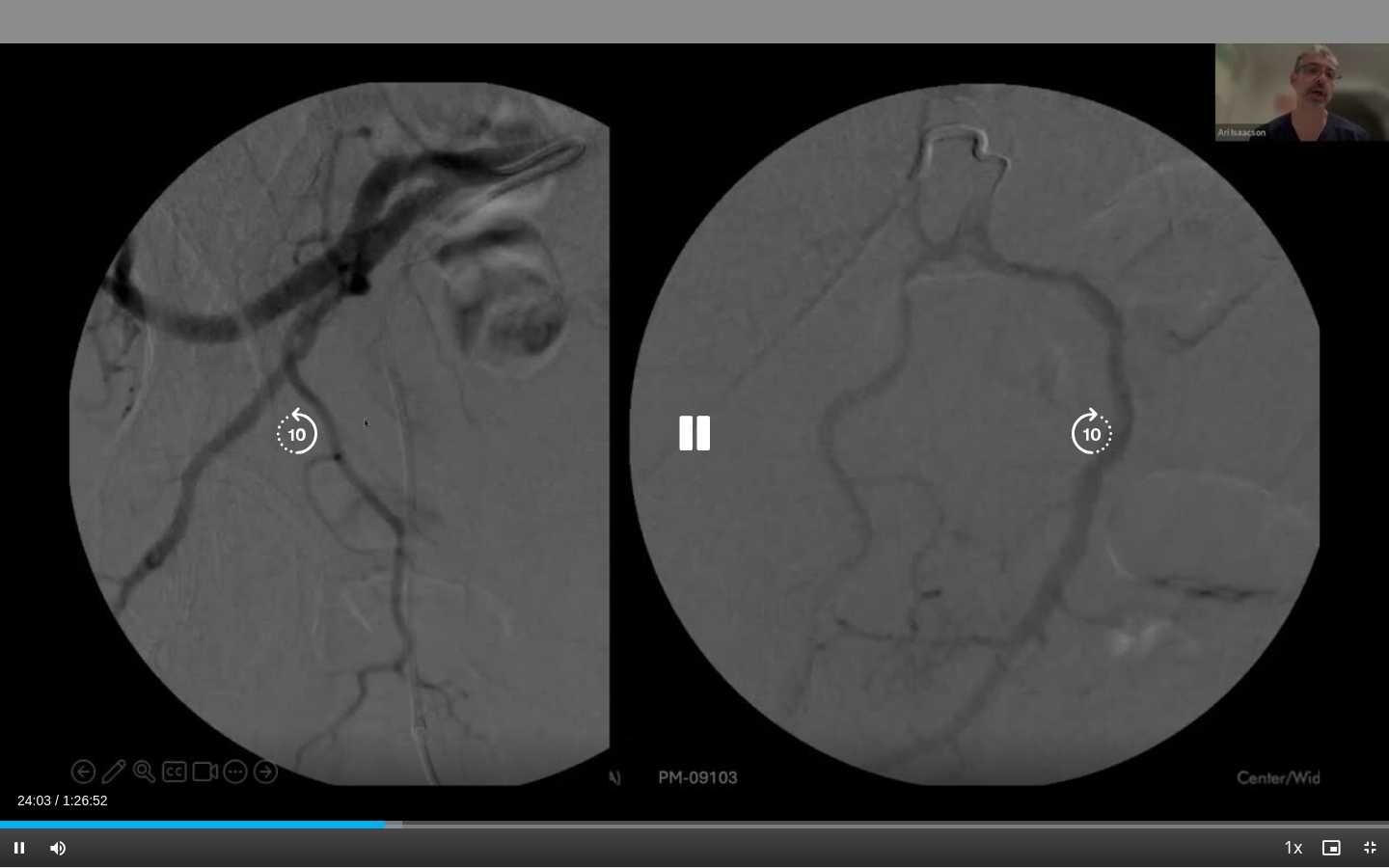 click at bounding box center [1092, 434] 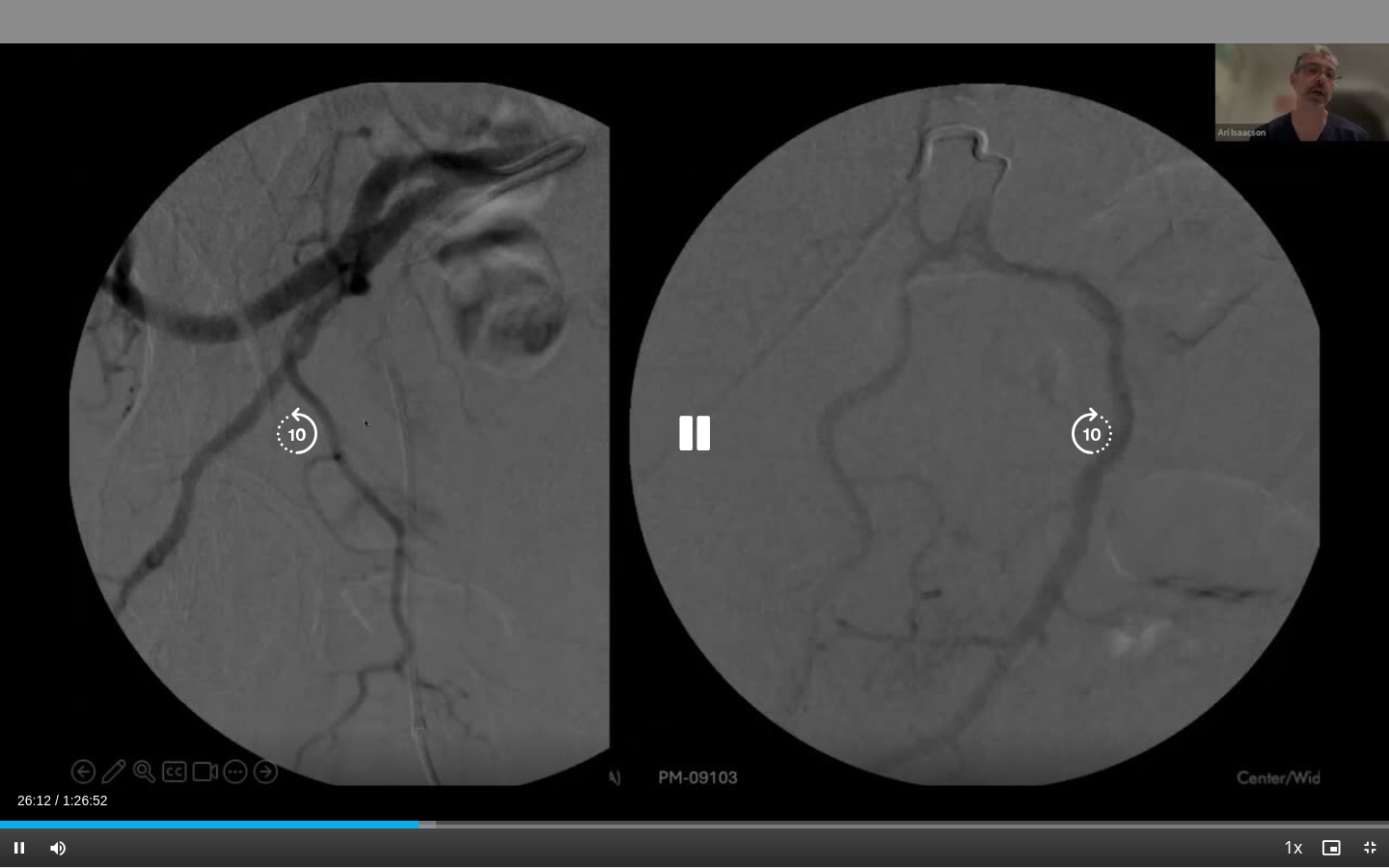 click at bounding box center (297, 434) 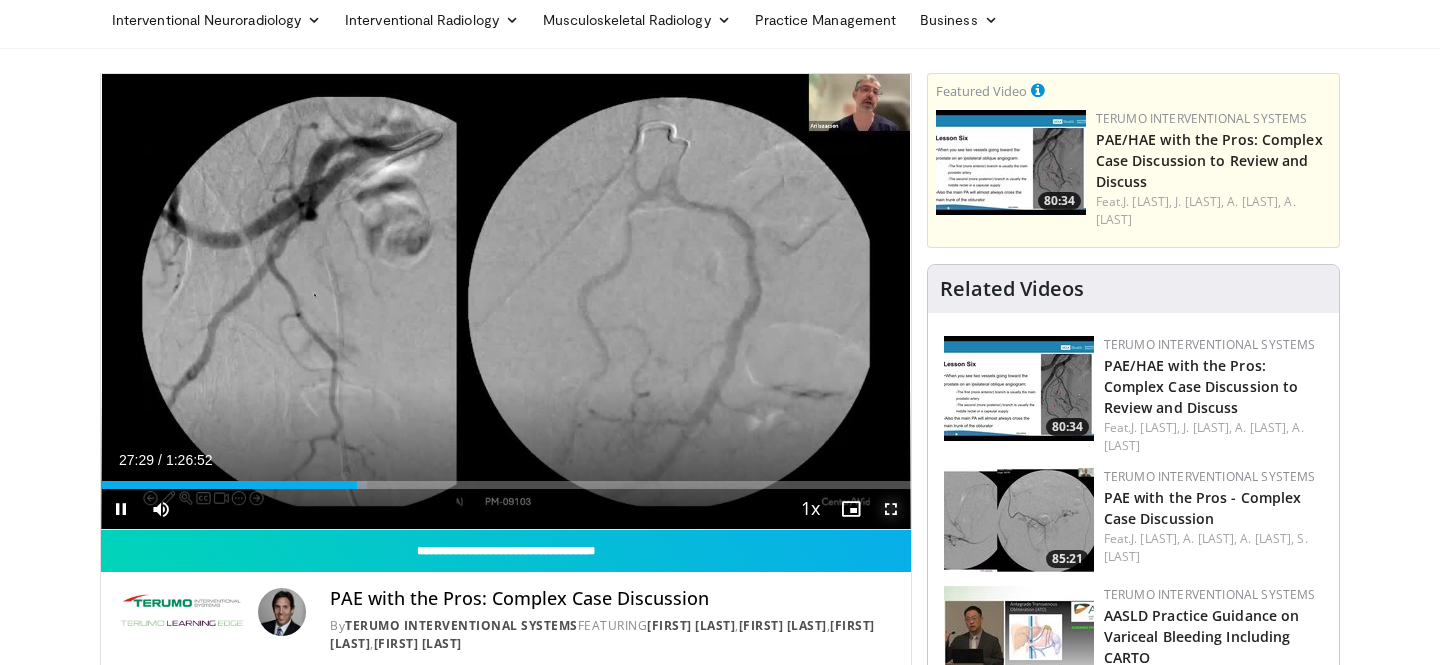 click at bounding box center [891, 509] 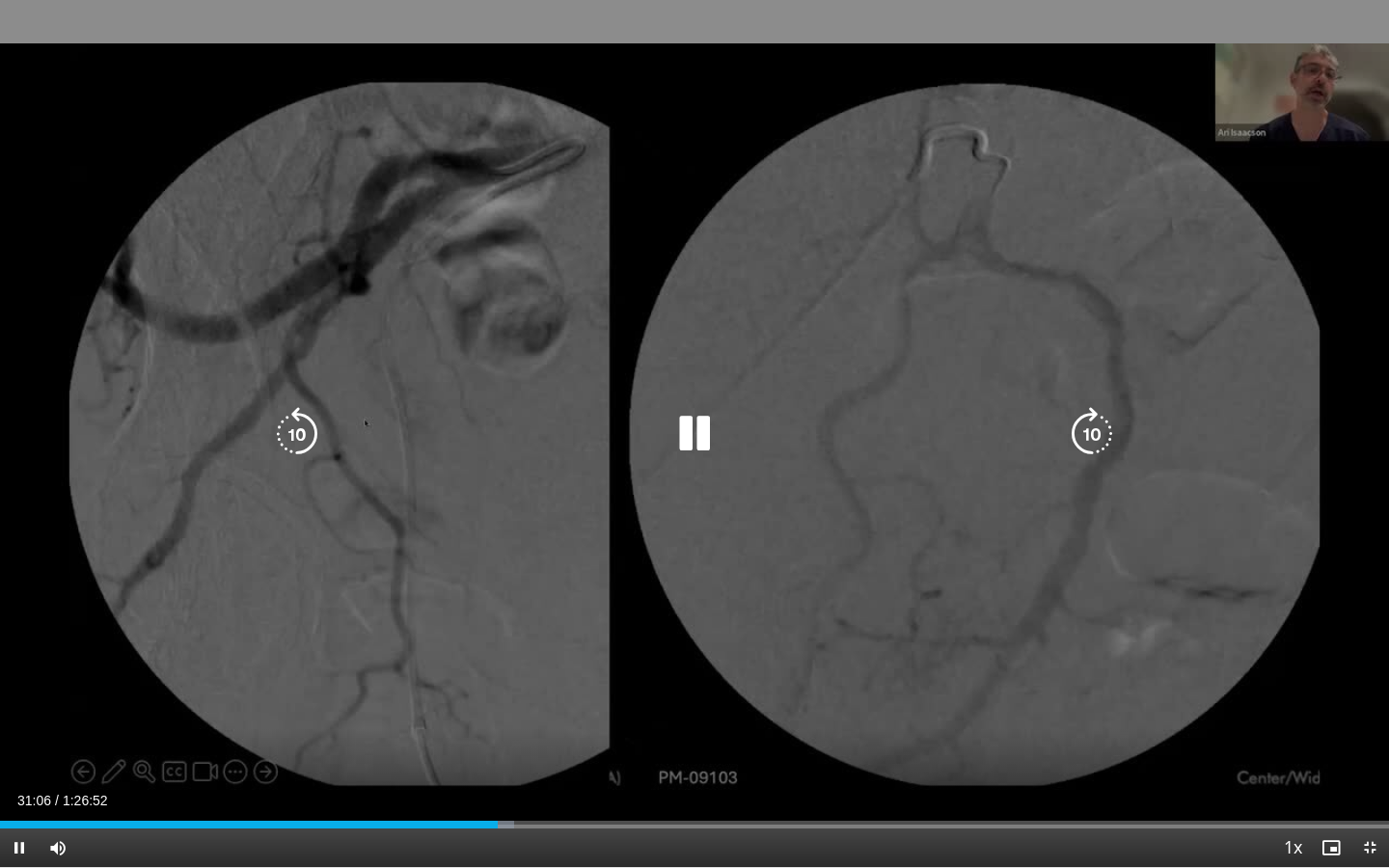 click at bounding box center [694, 434] 